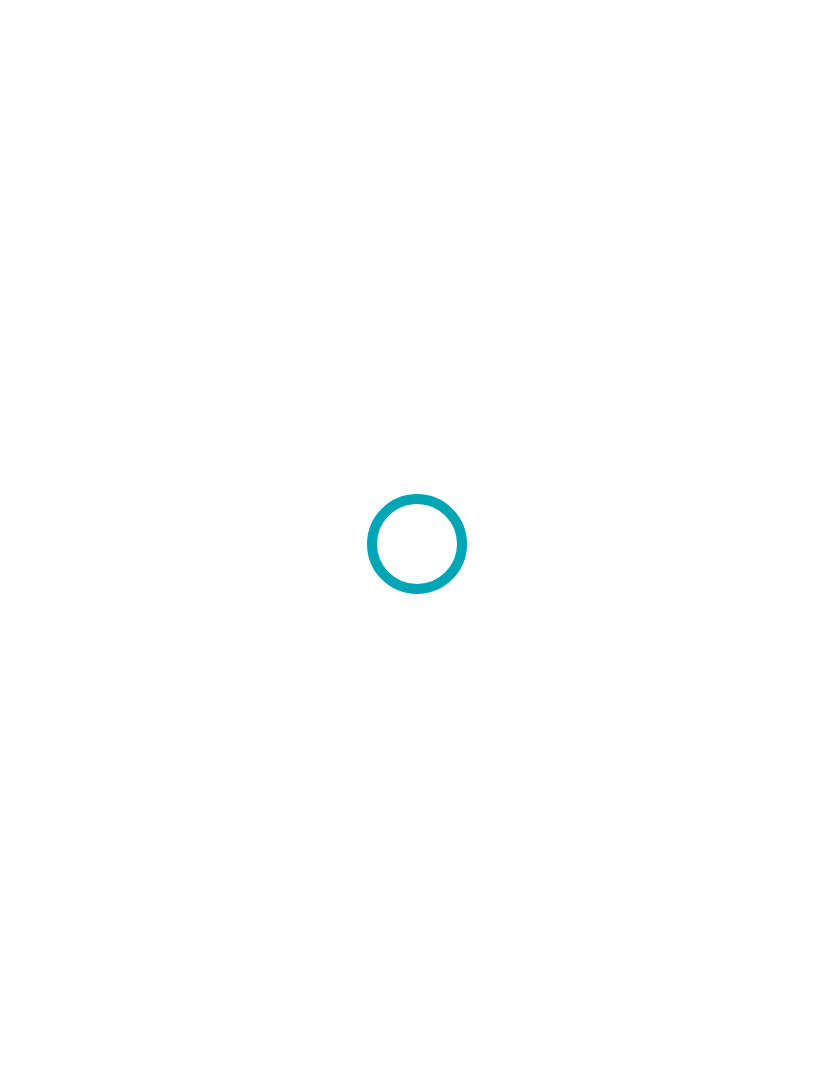 scroll, scrollTop: 0, scrollLeft: 0, axis: both 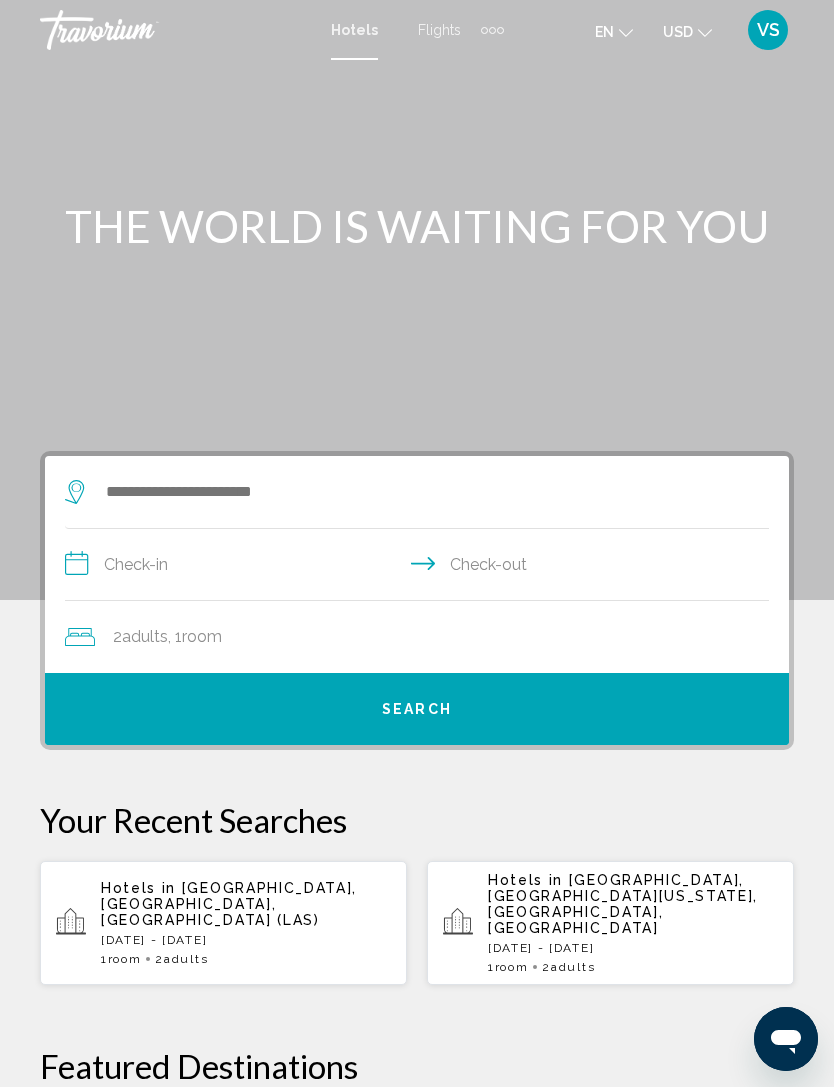 click on "1  Room rooms 2  Adult Adults" at bounding box center [246, 959] 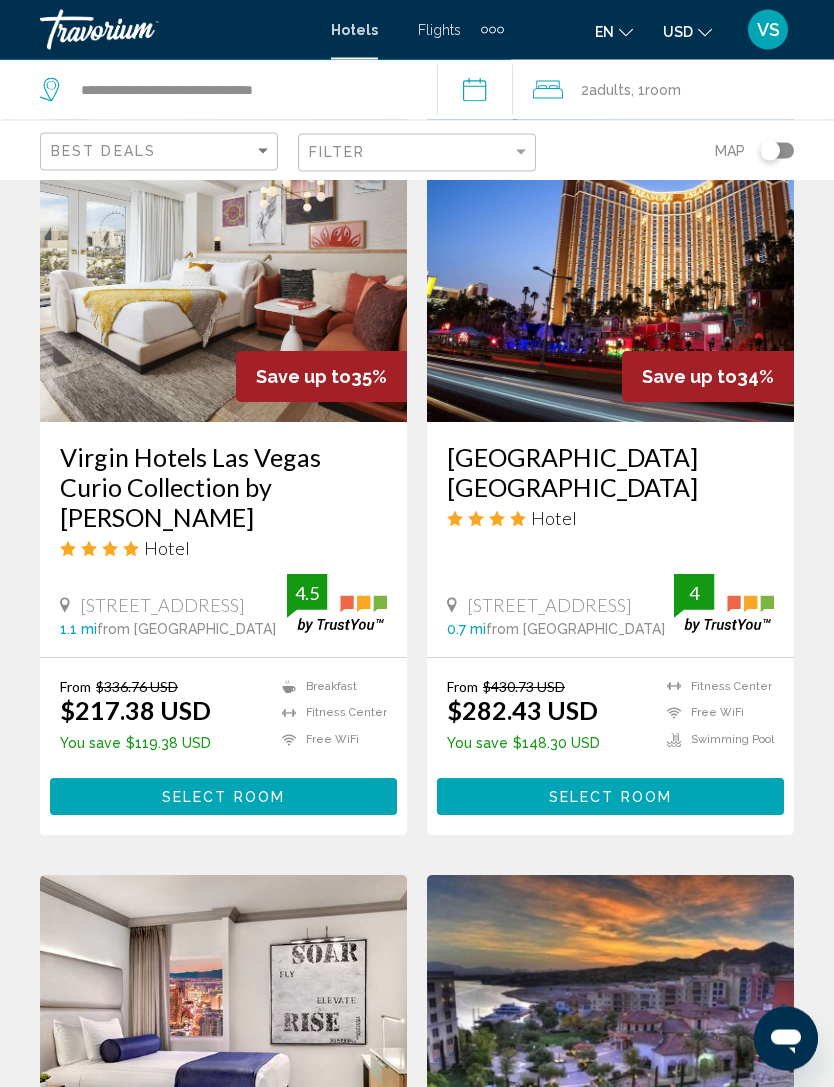 scroll, scrollTop: 1637, scrollLeft: 0, axis: vertical 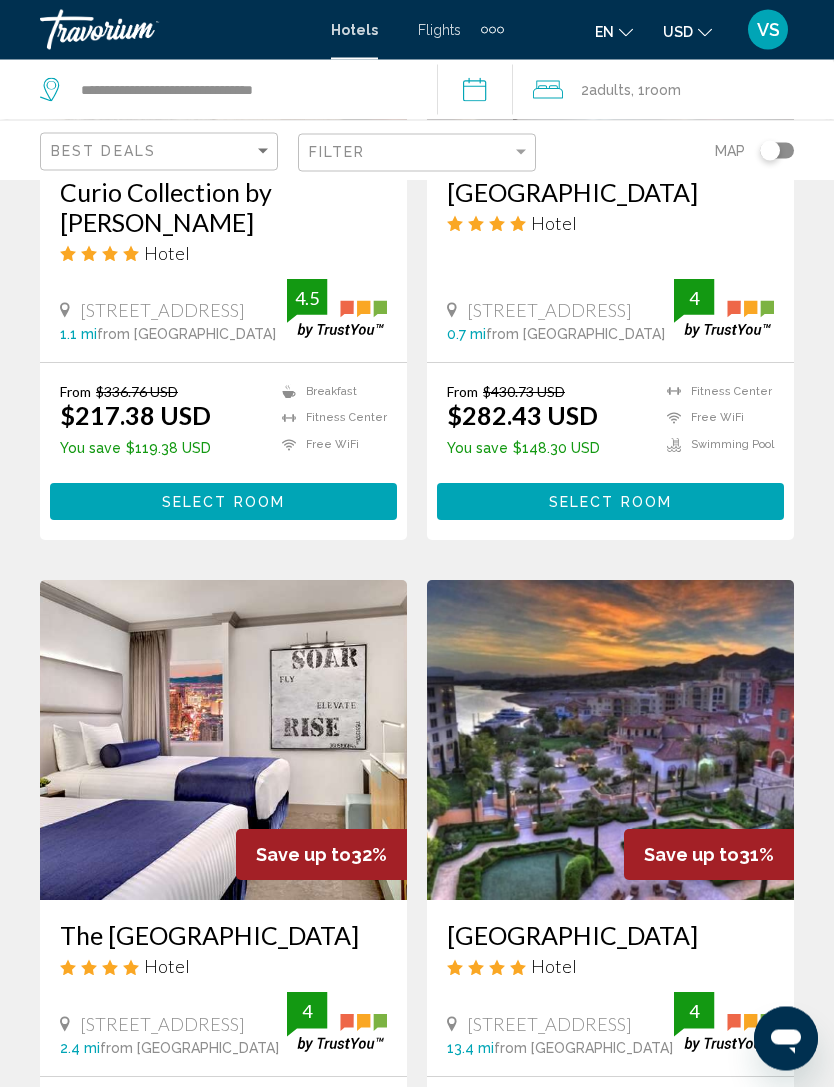 click on "Select Room" at bounding box center [223, 502] 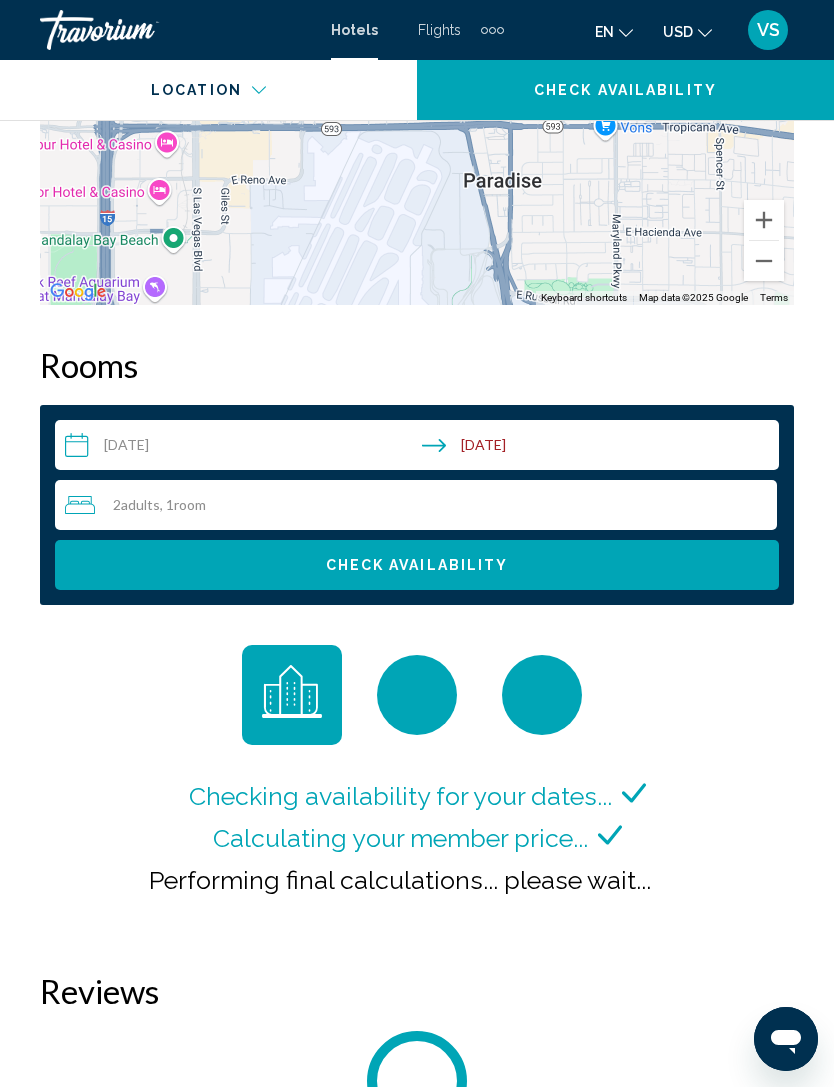 scroll, scrollTop: 2918, scrollLeft: 0, axis: vertical 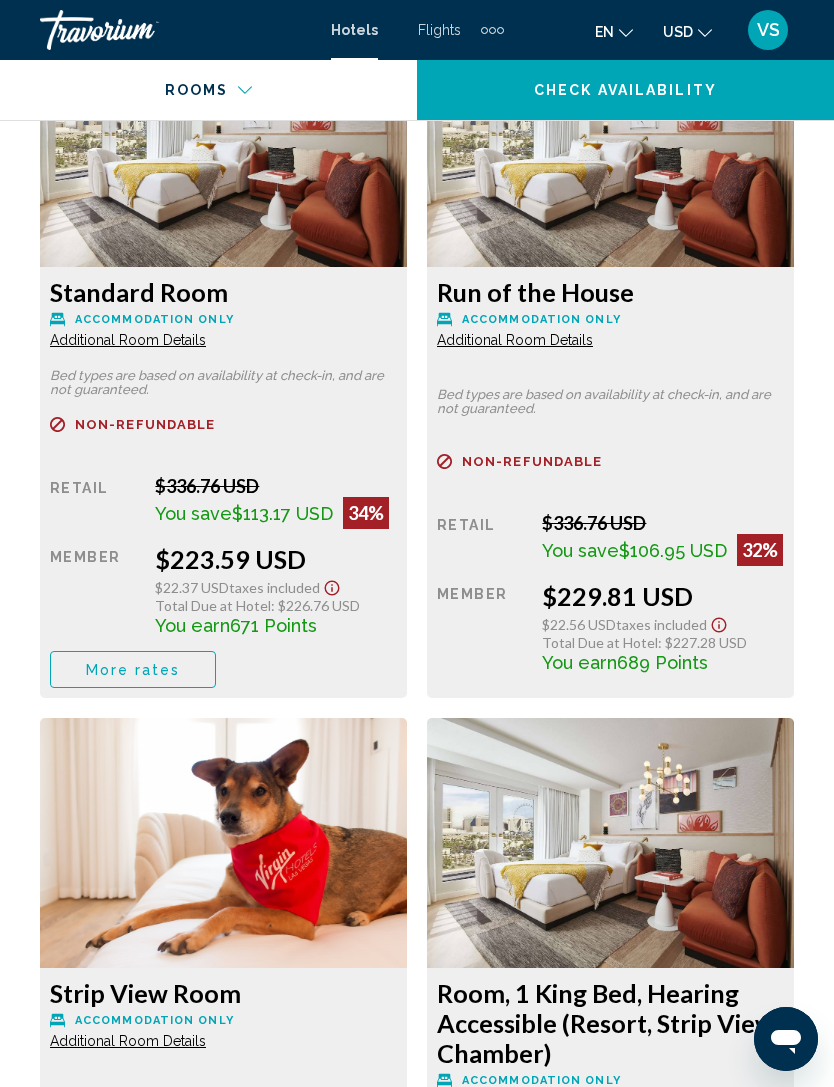 click on "Additional Room Details" at bounding box center [128, -307] 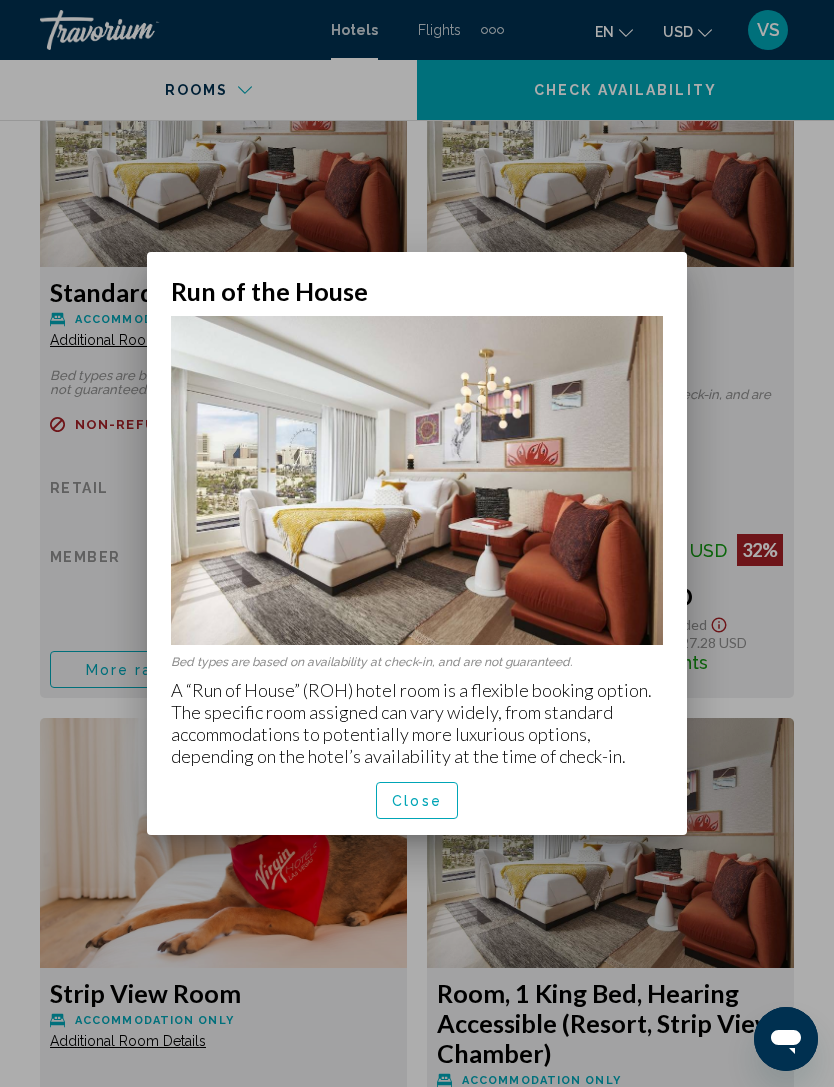 scroll, scrollTop: 0, scrollLeft: 0, axis: both 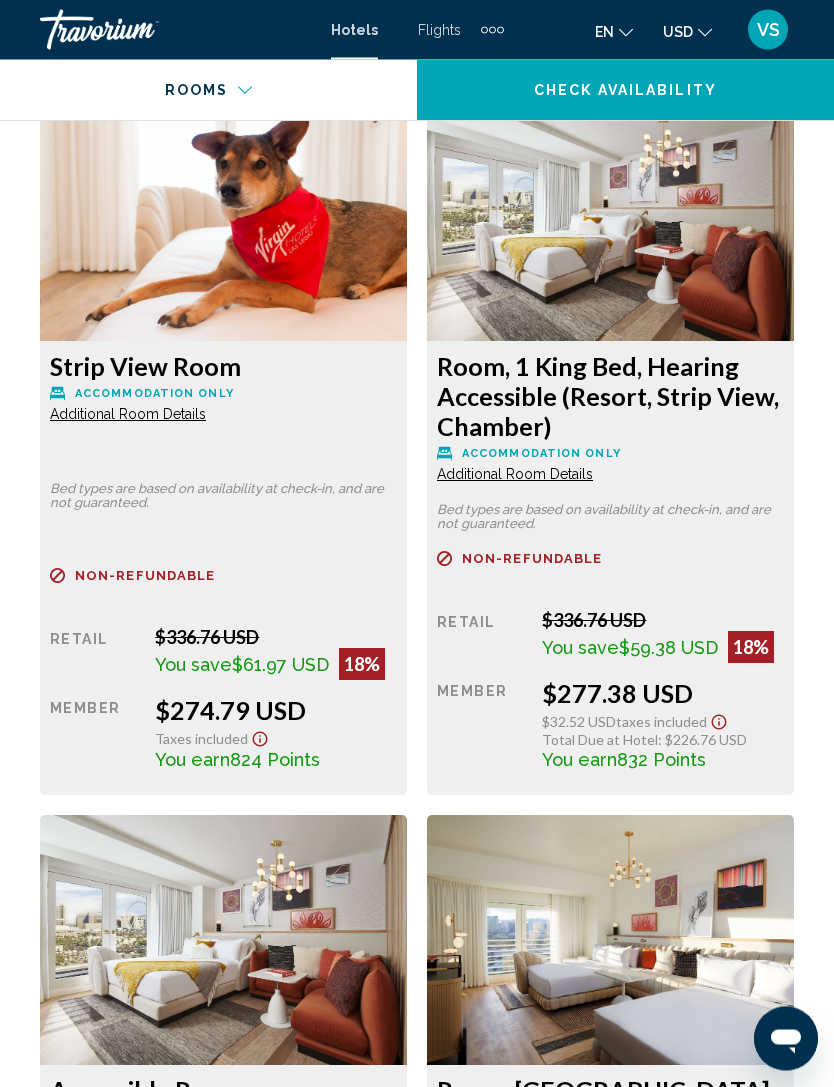 click on "Strip View Room
Accommodation Only Additional Room Details" at bounding box center [223, -975] 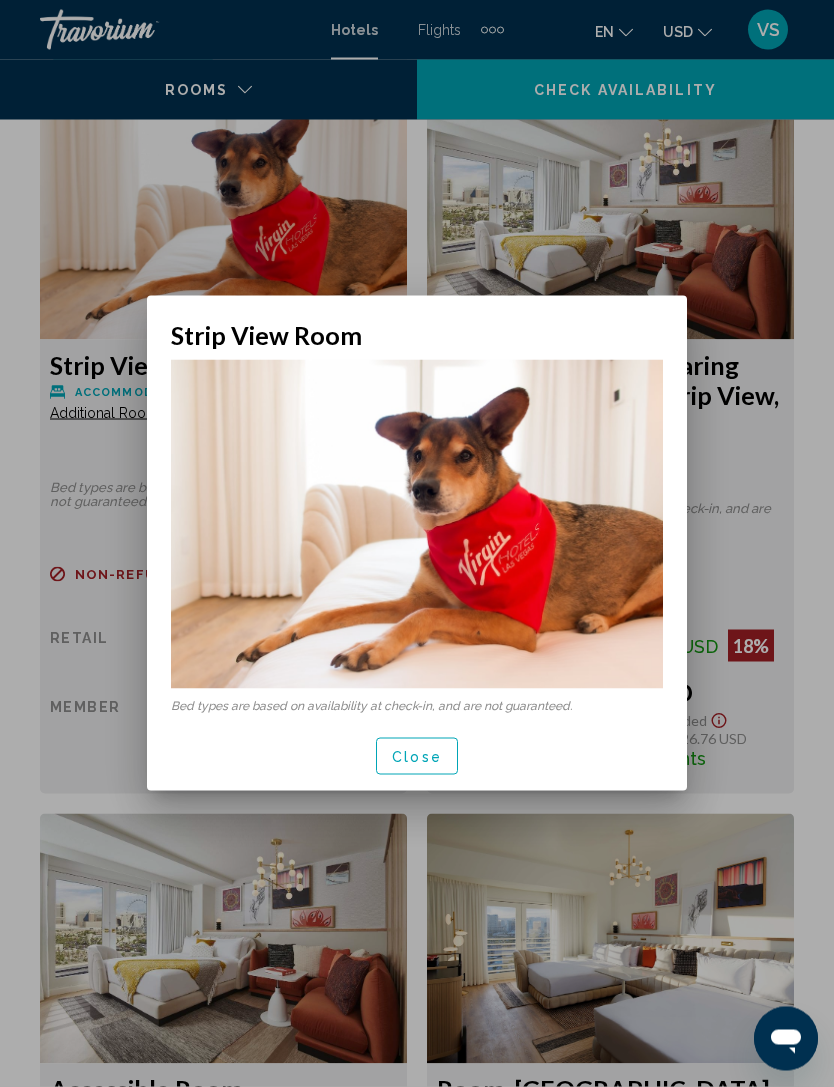 scroll, scrollTop: 0, scrollLeft: 0, axis: both 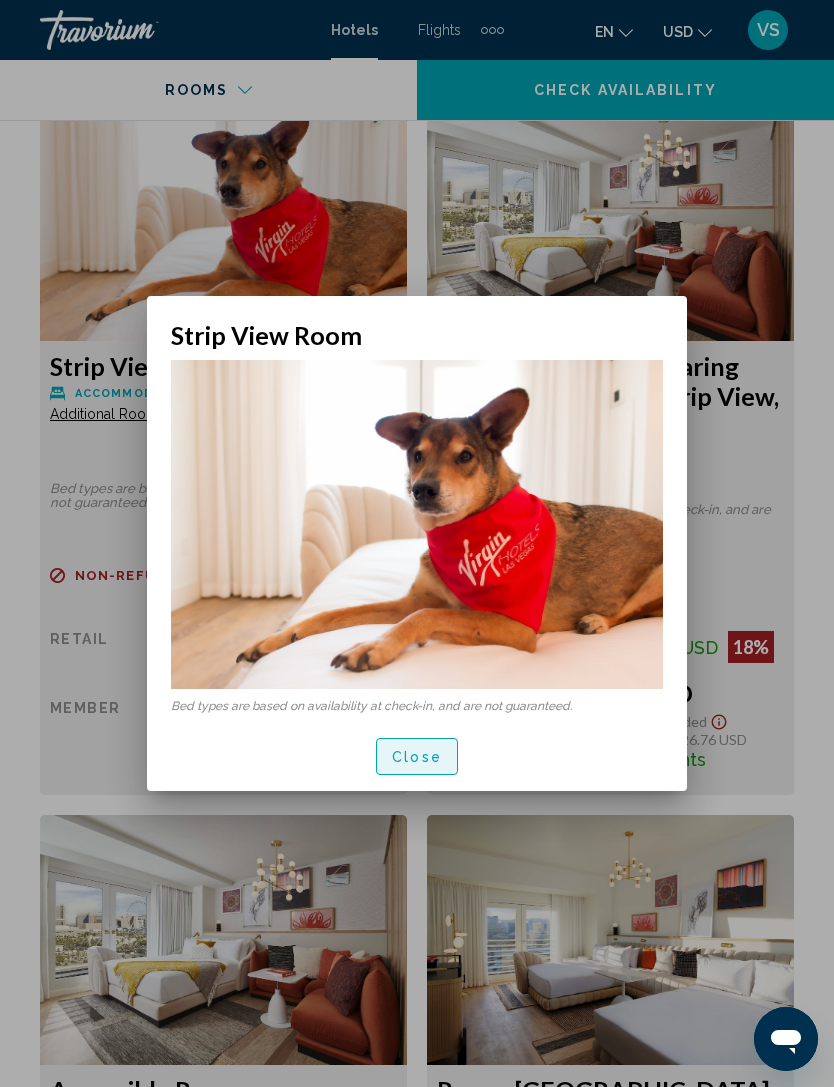 click on "Close" at bounding box center (417, 757) 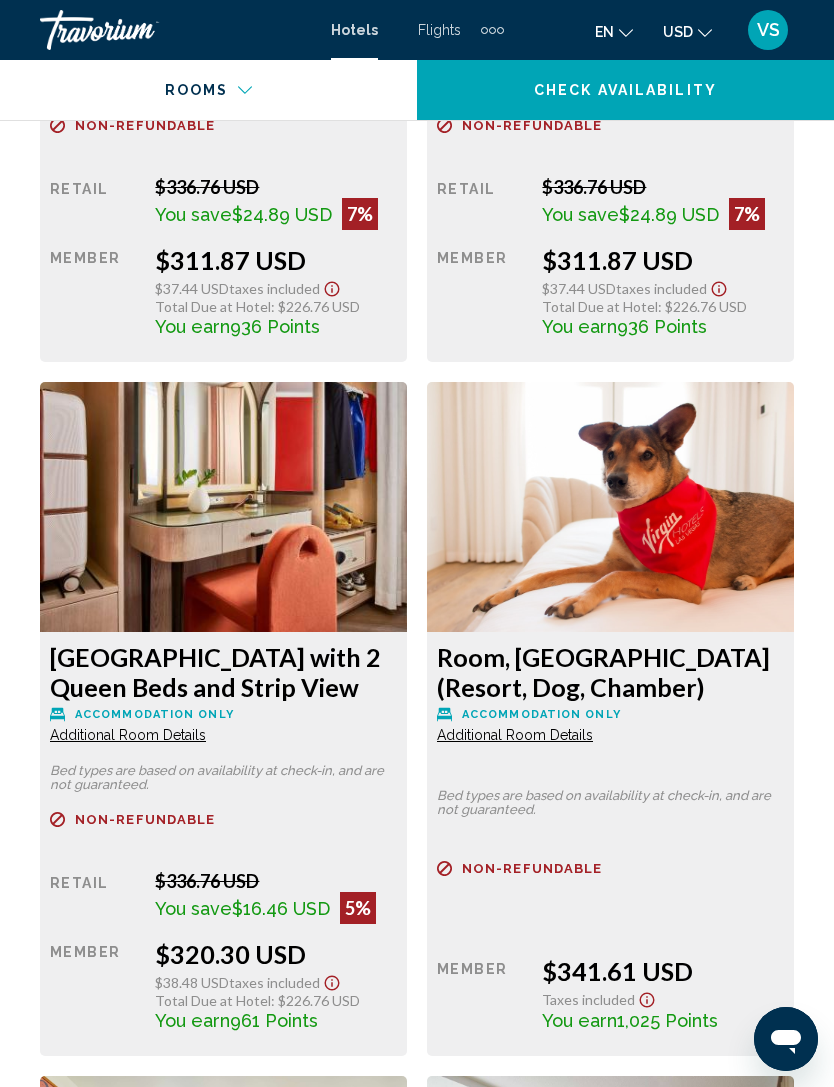 scroll, scrollTop: 7403, scrollLeft: 0, axis: vertical 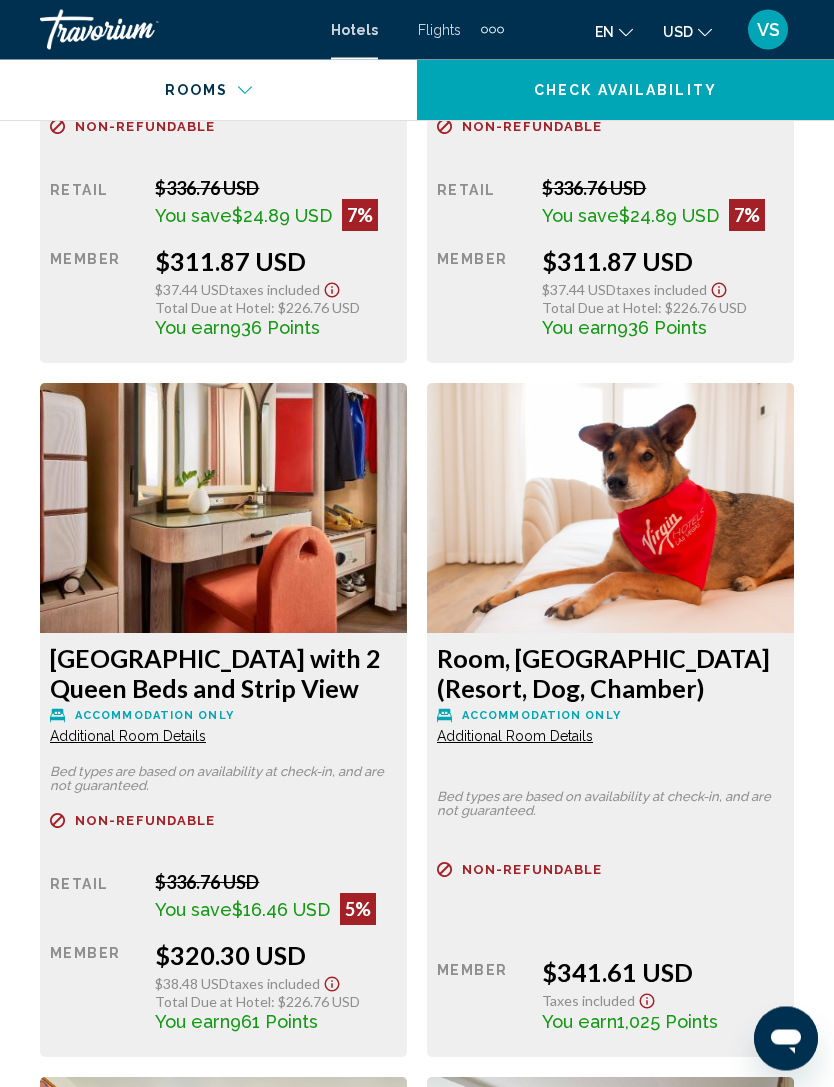 click on "Additional Room Details" at bounding box center (128, -3490) 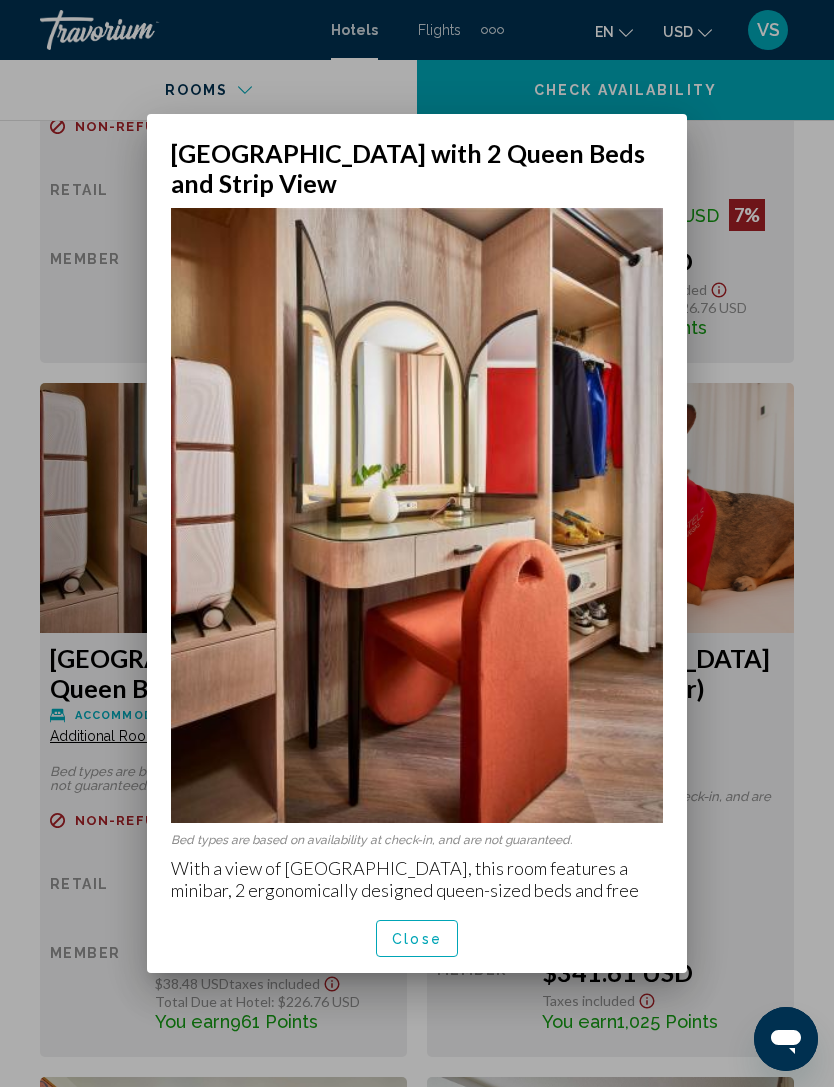 click at bounding box center [417, 543] 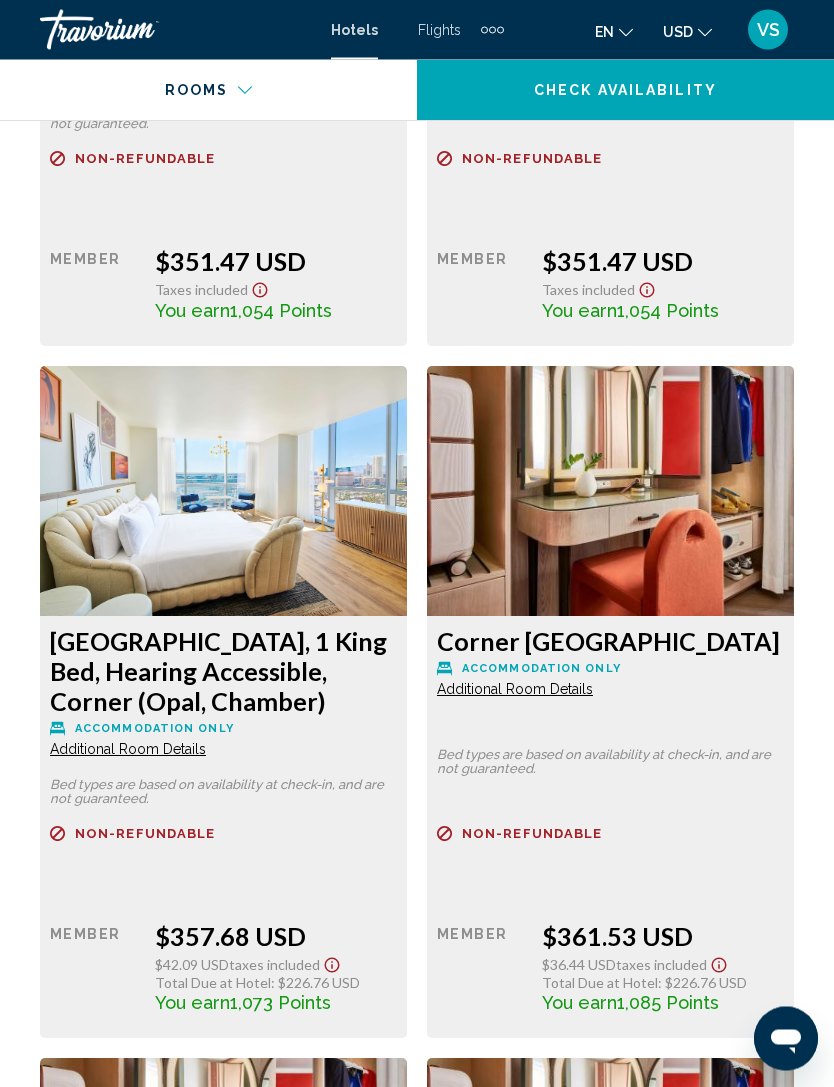 scroll, scrollTop: 8791, scrollLeft: 0, axis: vertical 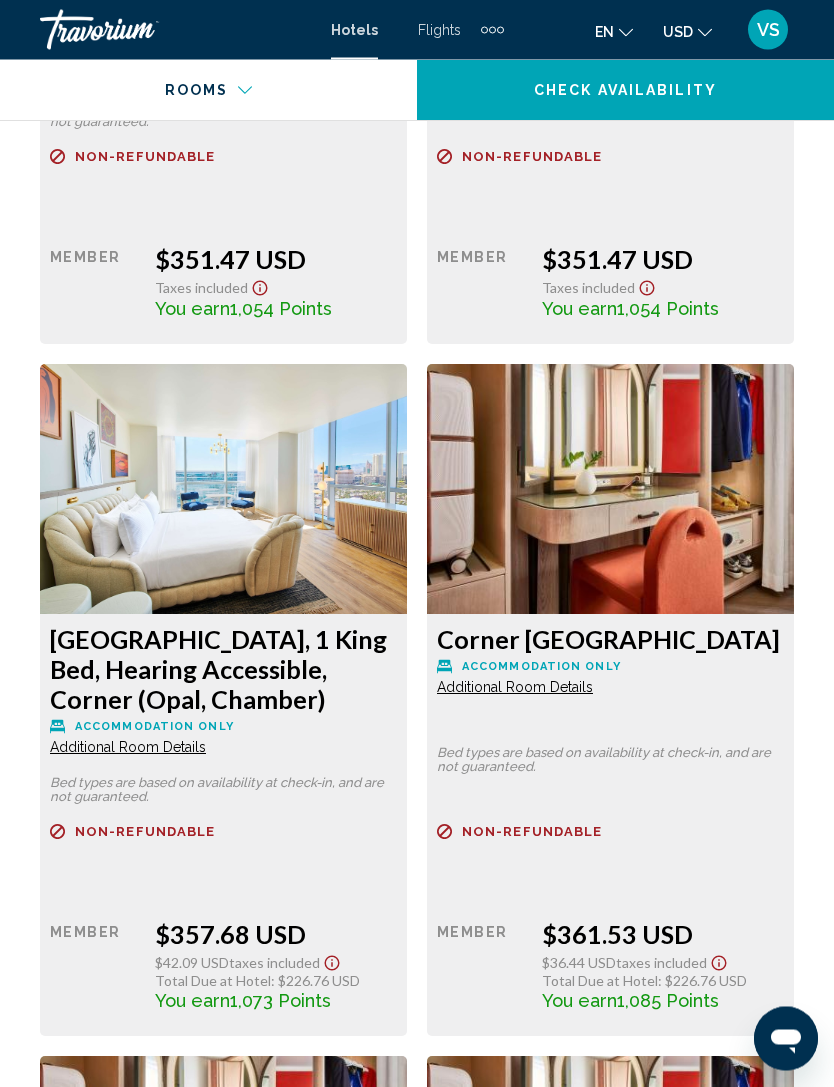 click on "Additional Room Details" at bounding box center (128, -4878) 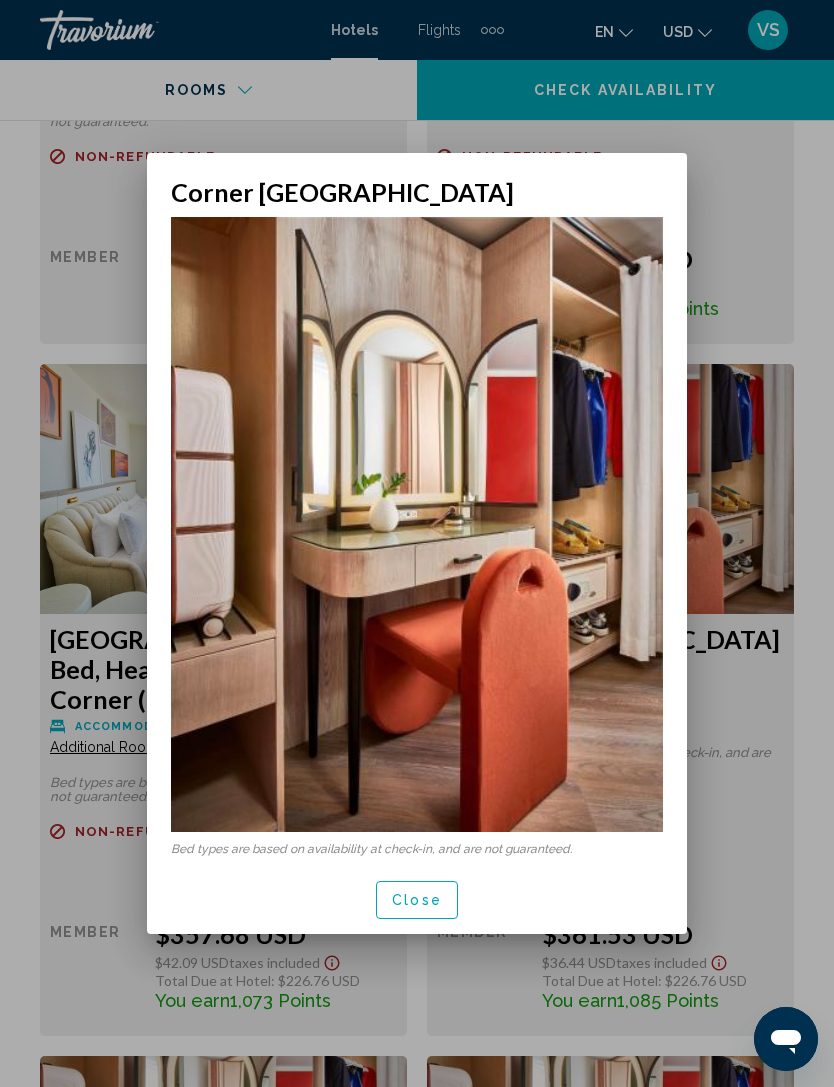 click on "Close" at bounding box center (417, 899) 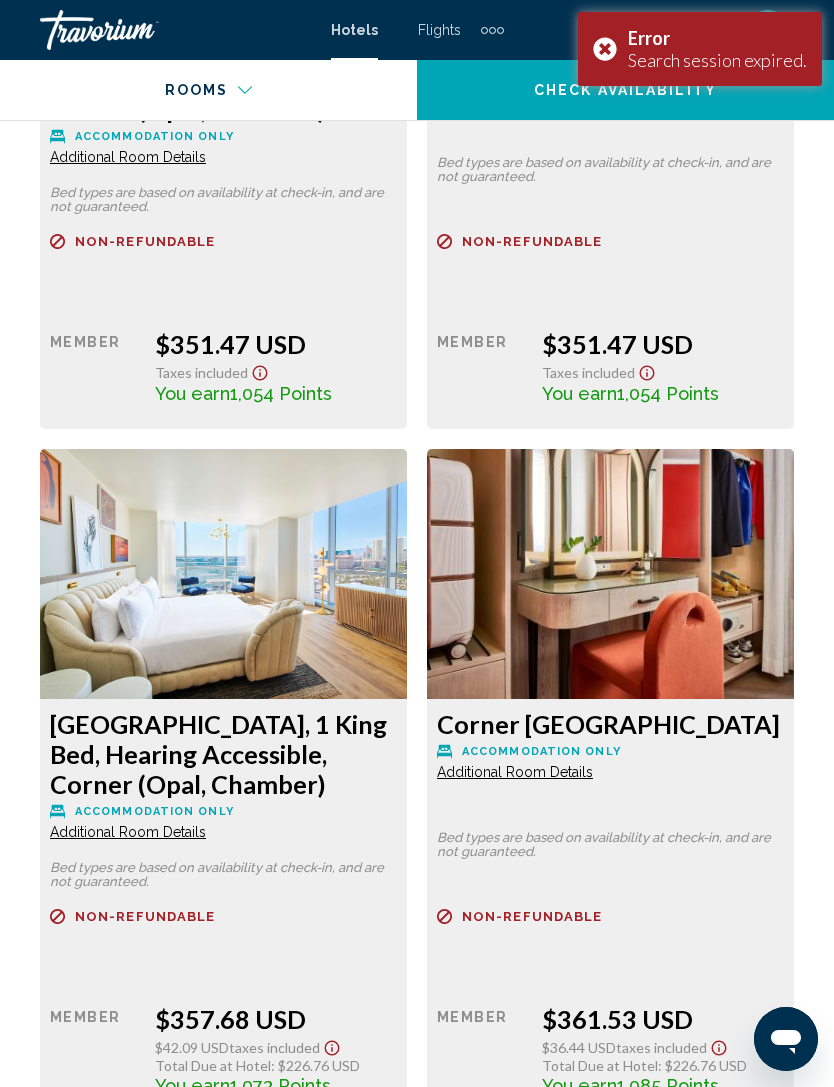 scroll, scrollTop: 8728, scrollLeft: 0, axis: vertical 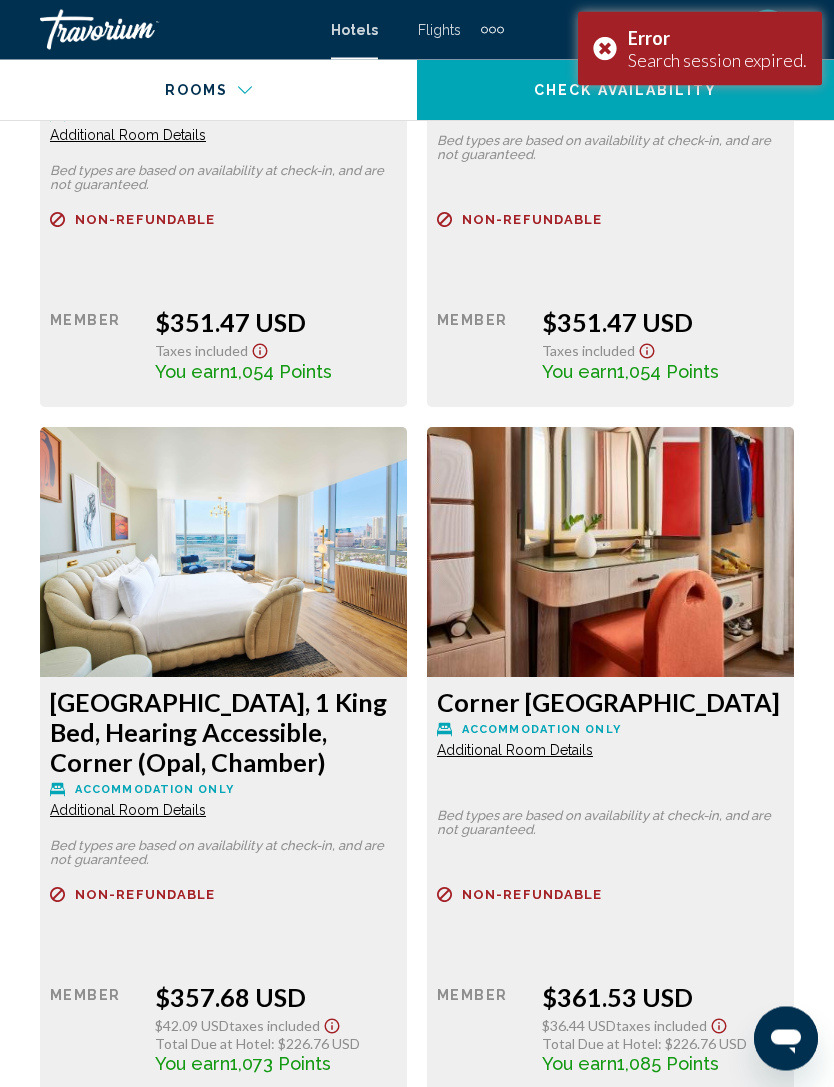 click on "Accommodation Only" at bounding box center [223, -4836] 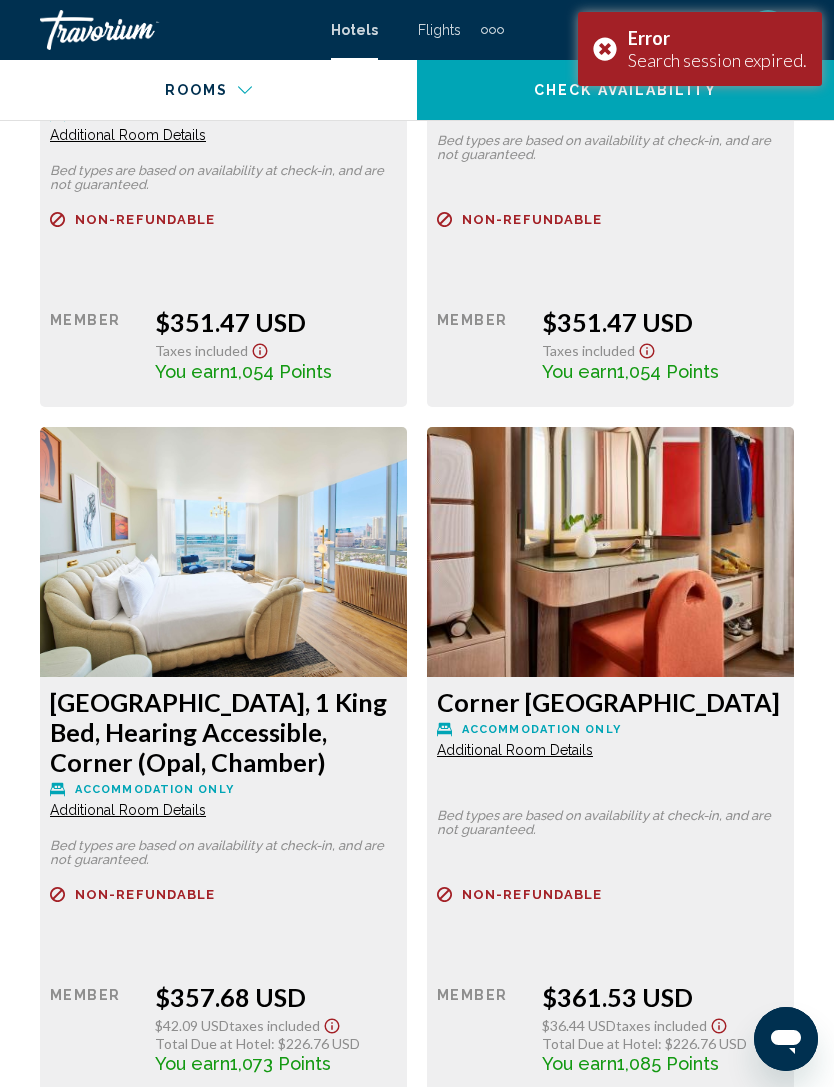 click on "Additional Room Details" at bounding box center [128, -4816] 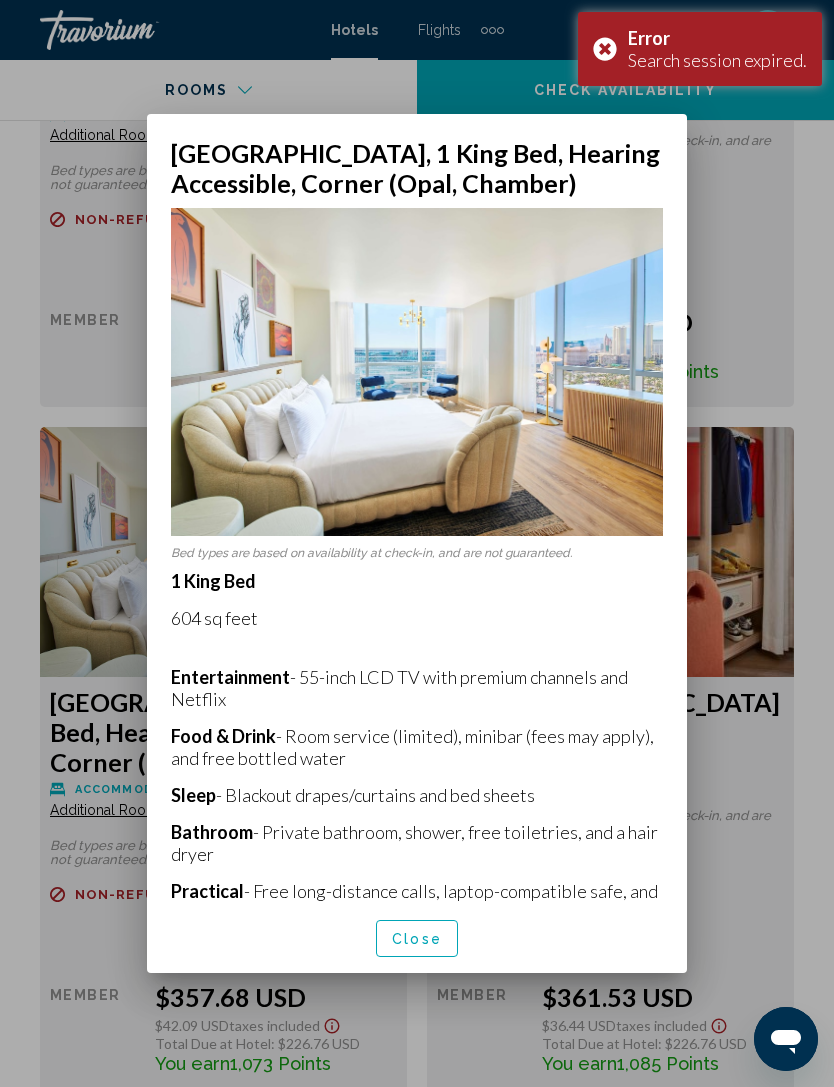 scroll, scrollTop: 0, scrollLeft: 0, axis: both 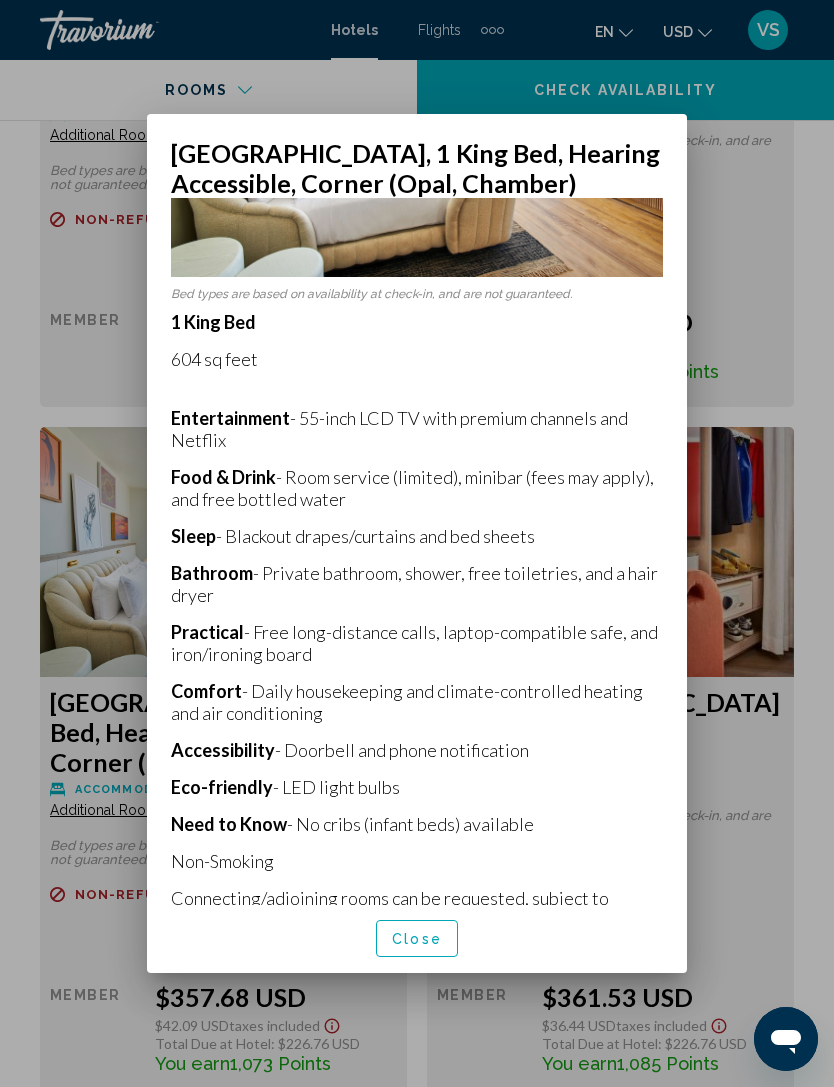click at bounding box center (417, 543) 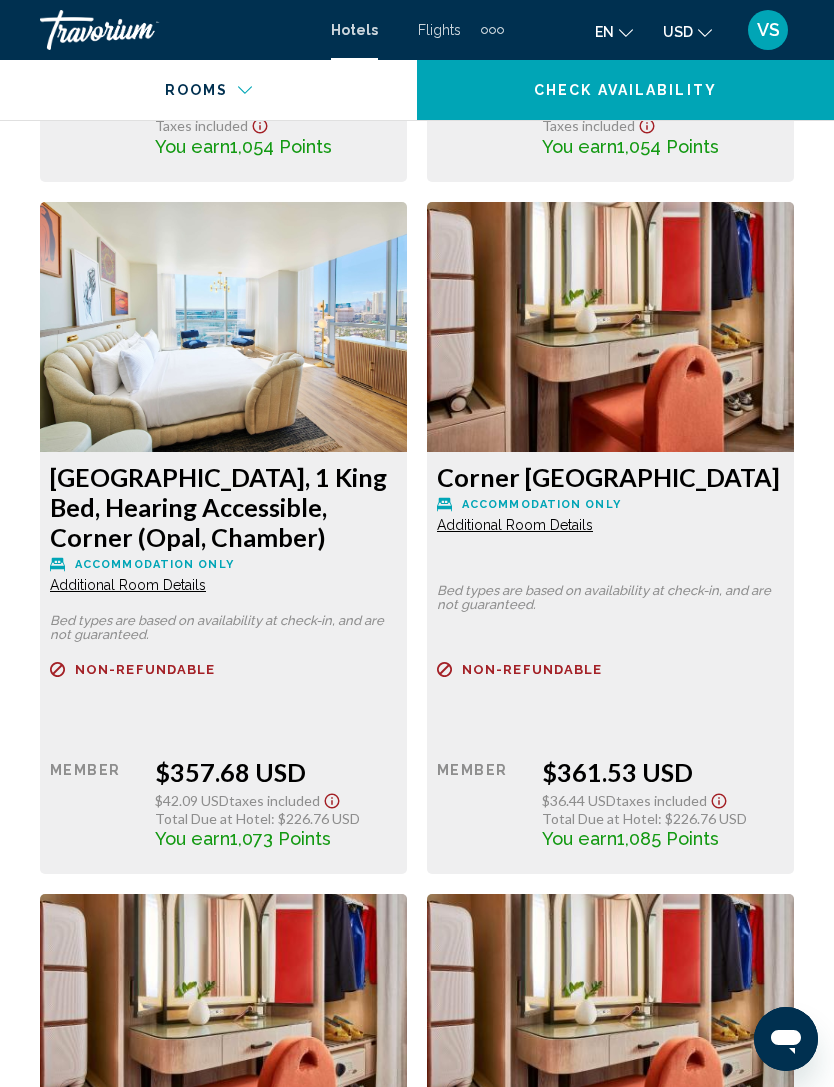 scroll, scrollTop: 8965, scrollLeft: 0, axis: vertical 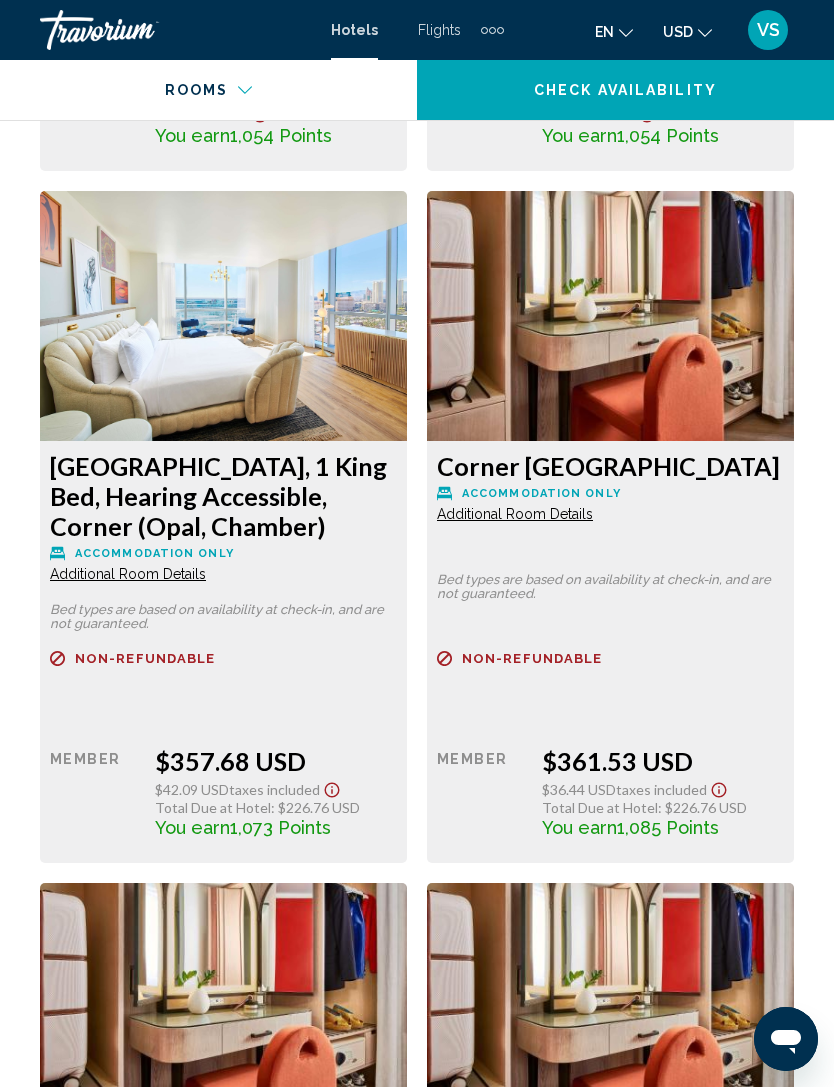 click 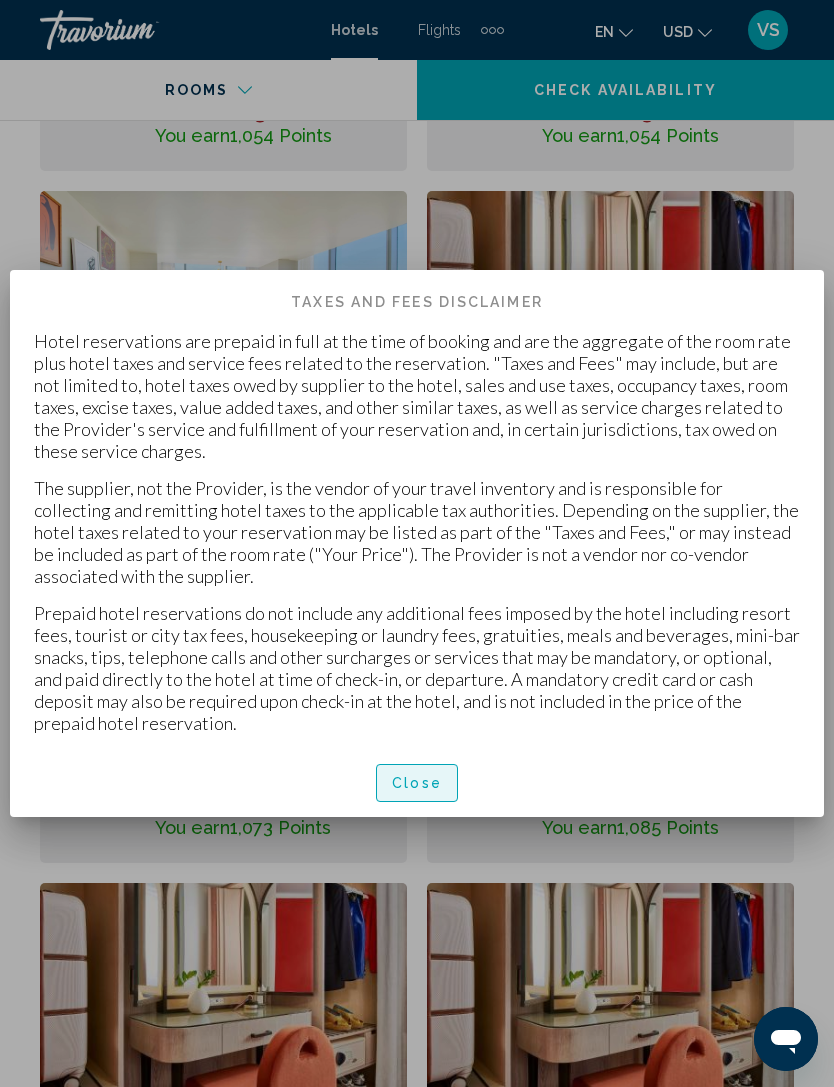 click on "Close" at bounding box center (417, 782) 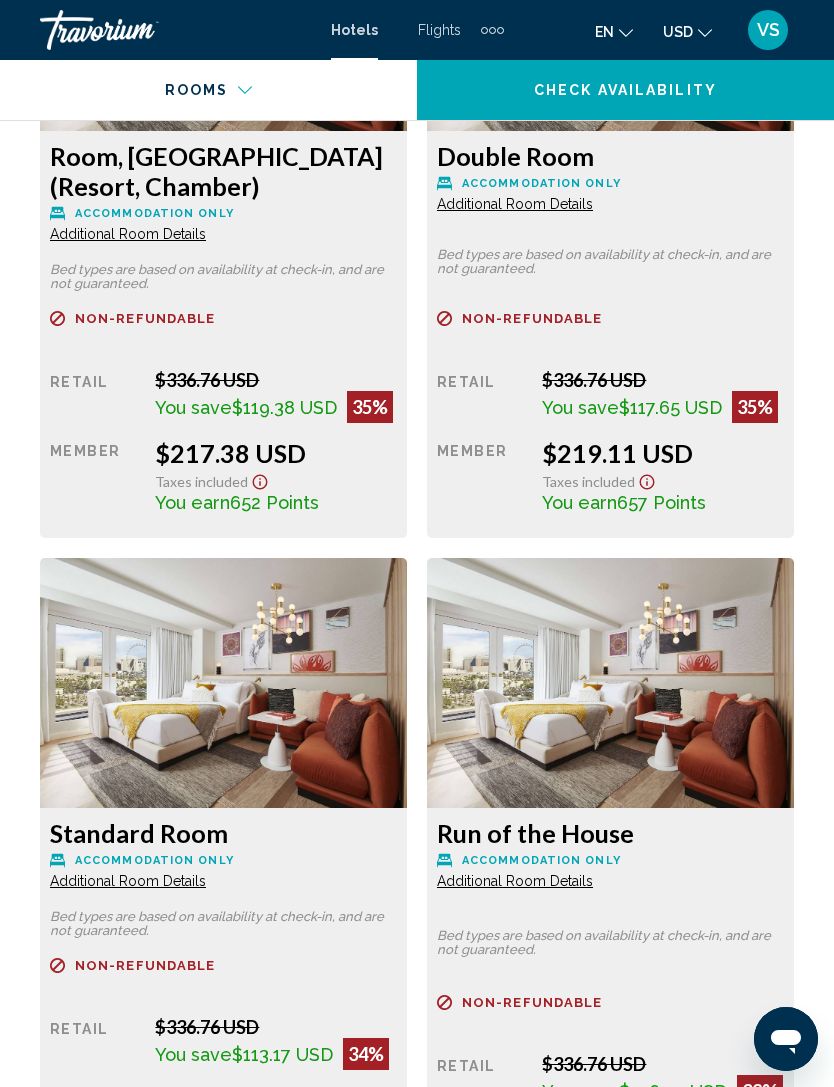 scroll, scrollTop: 3678, scrollLeft: 0, axis: vertical 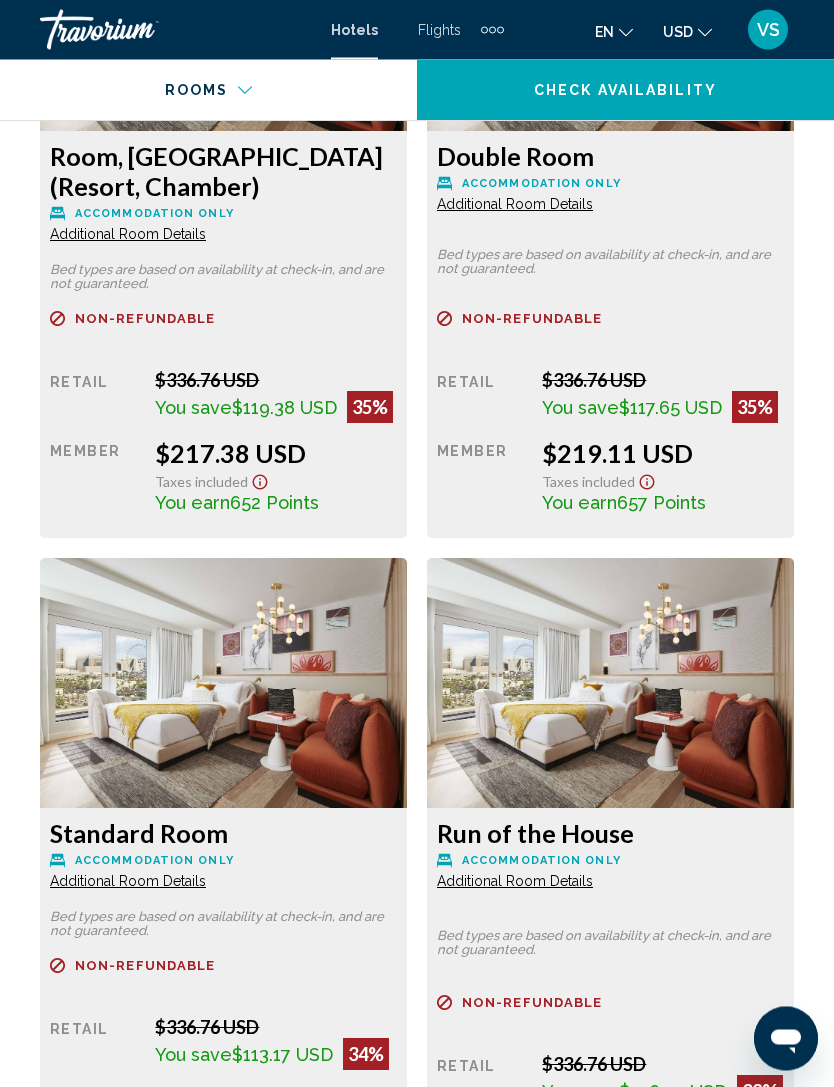 click 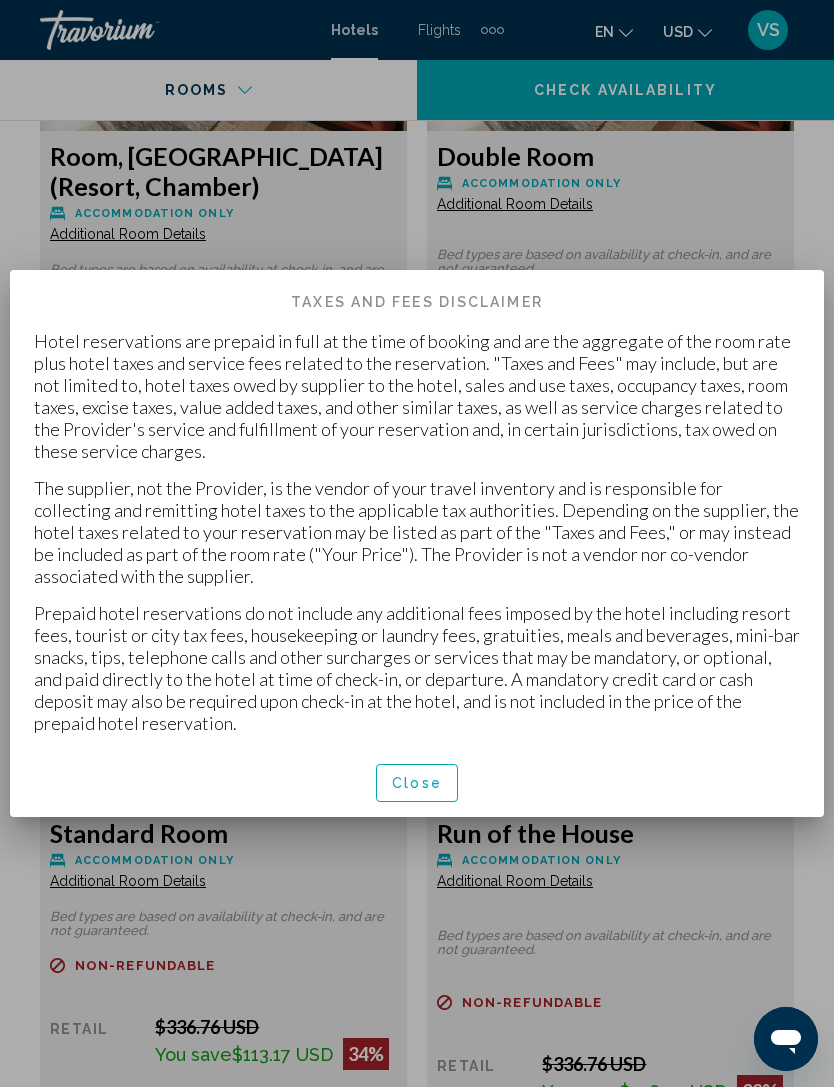 click on "Close" at bounding box center [417, 784] 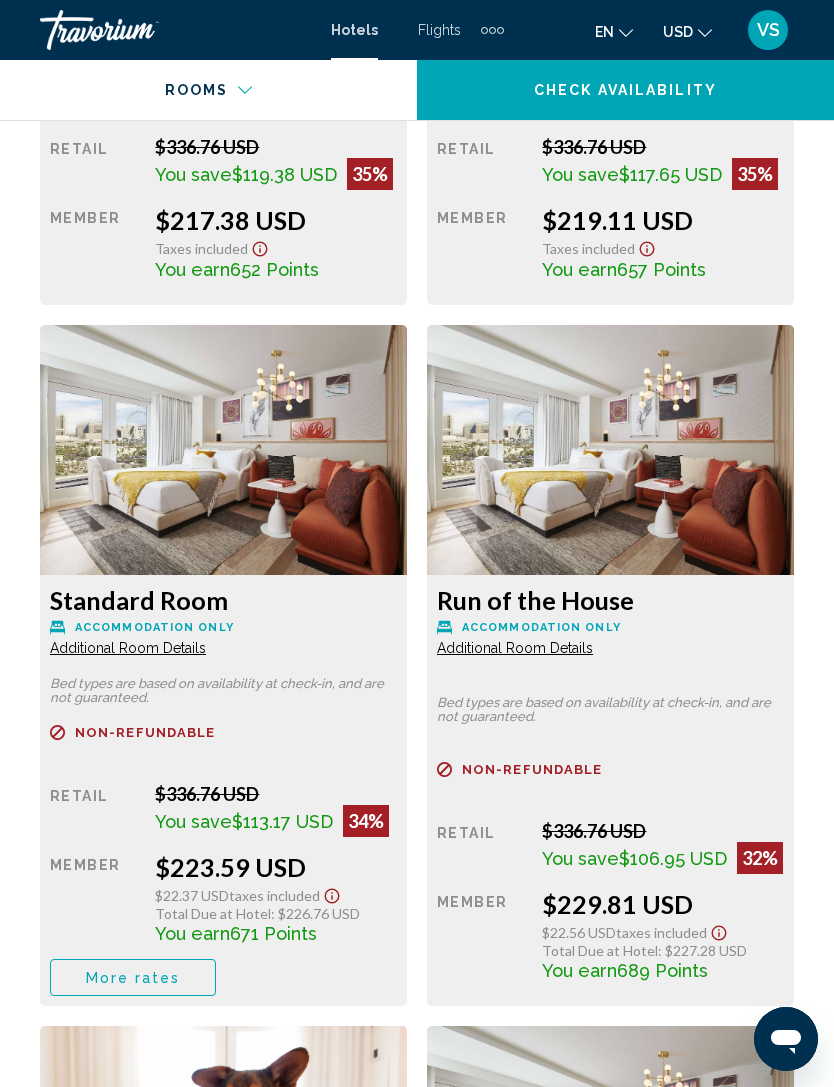 scroll, scrollTop: 3924, scrollLeft: 0, axis: vertical 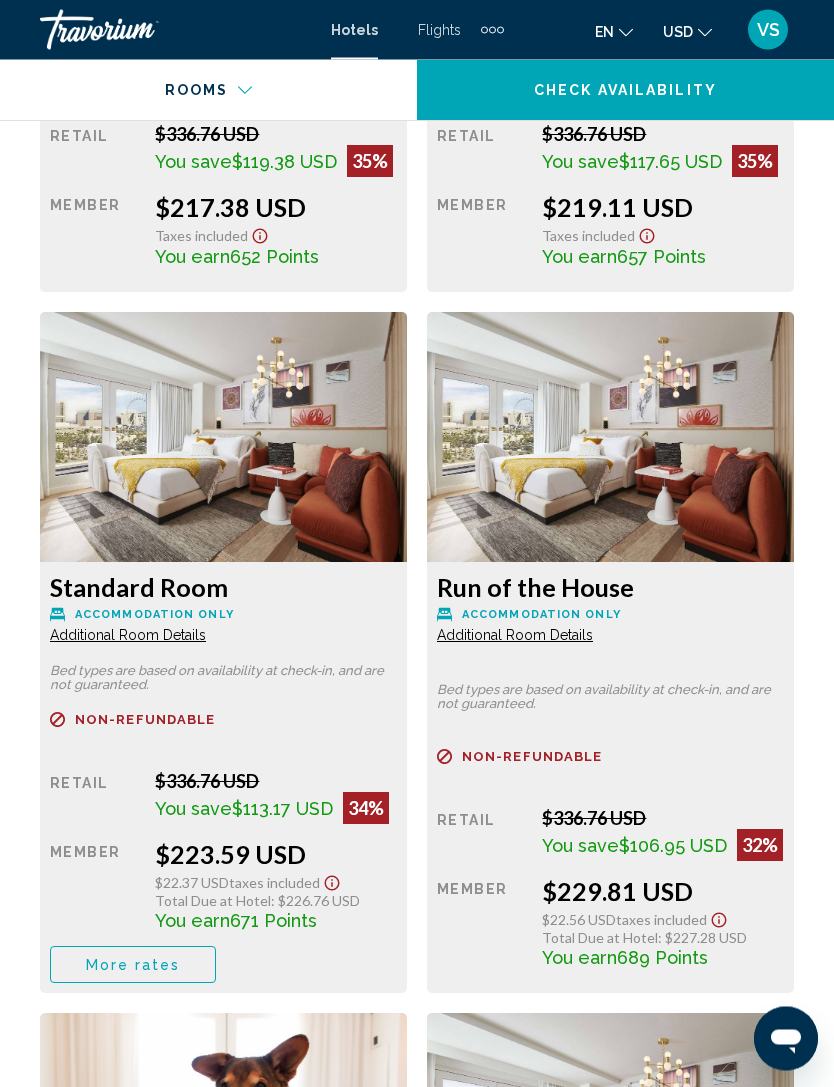 click on "Additional Room Details" at bounding box center [128, -11] 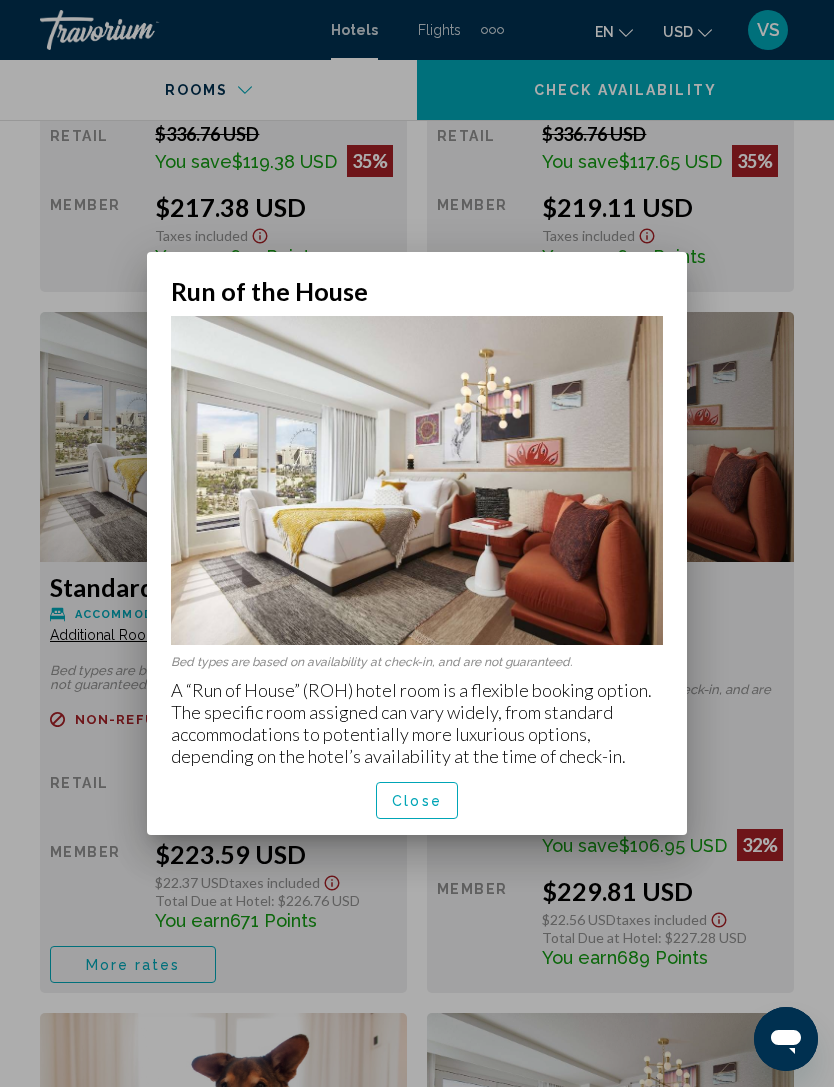 click on "Close" at bounding box center [417, 801] 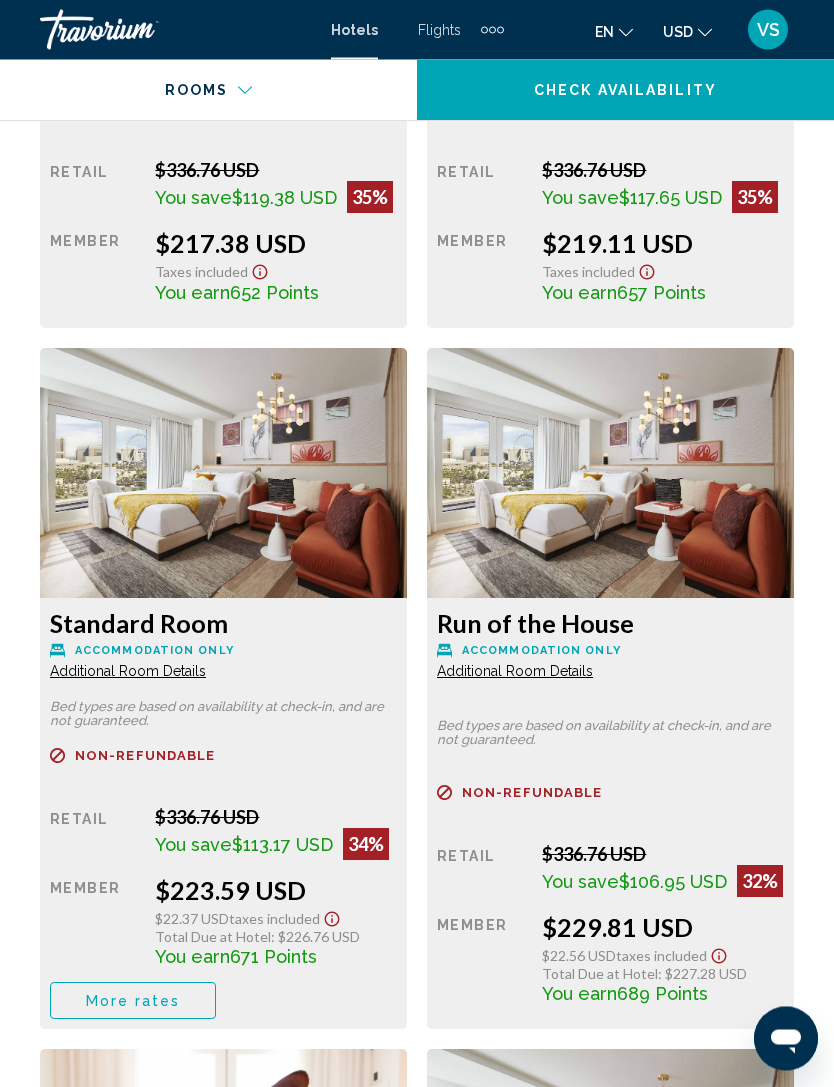scroll, scrollTop: 3890, scrollLeft: 0, axis: vertical 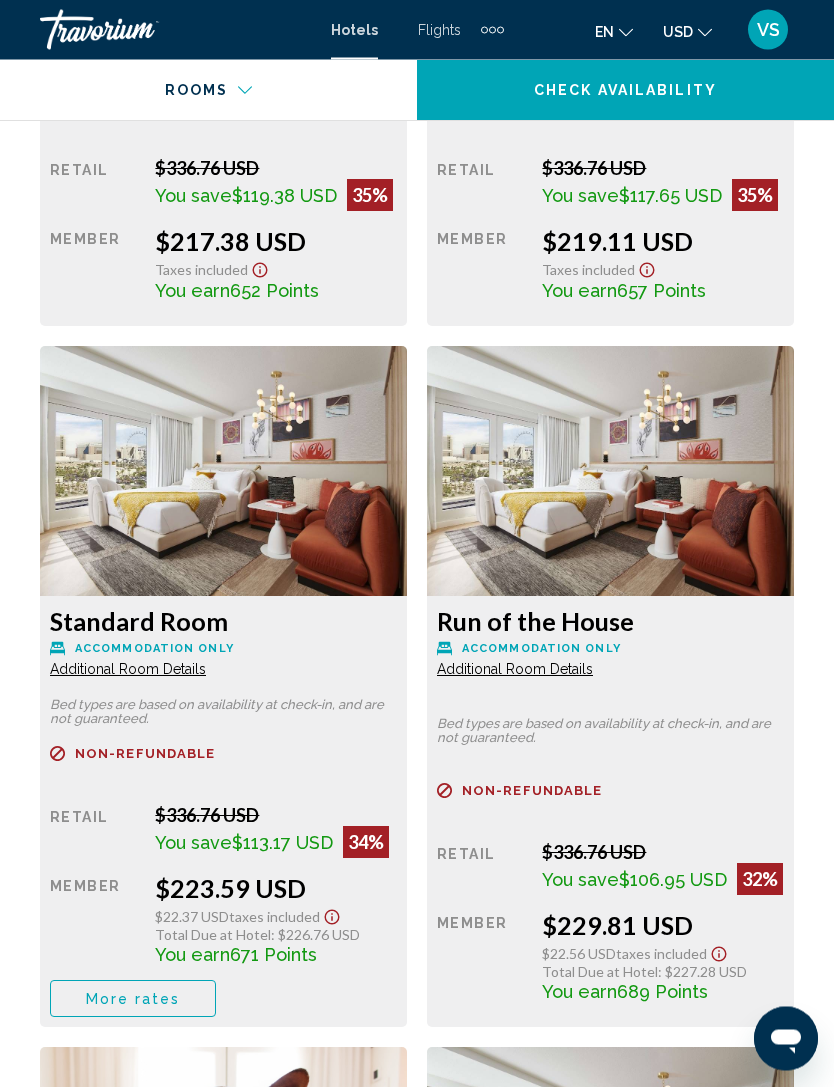 click on "Run of the House
Accommodation Only Additional Room Details Bed types are based on availability at check-in, and are not guaranteed.
Refundable
Non-refundable
Non-refundable     Retail  $336.76 USD  You save  $106.95 USD  32%  when you redeem    Member  $229.81 USD  $22.56 USD  Taxes included
Total Due at Hotel : $227.28 USD  You earn  689  Points" at bounding box center (223, 123) 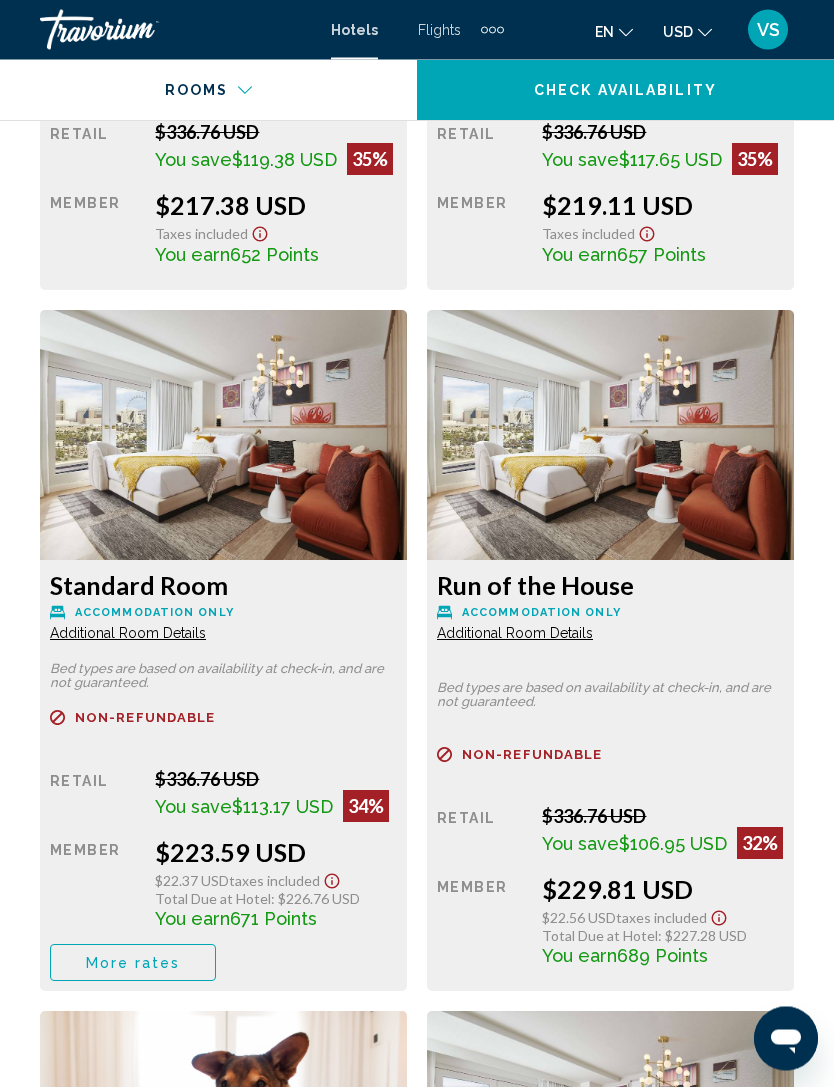 scroll, scrollTop: 3922, scrollLeft: 0, axis: vertical 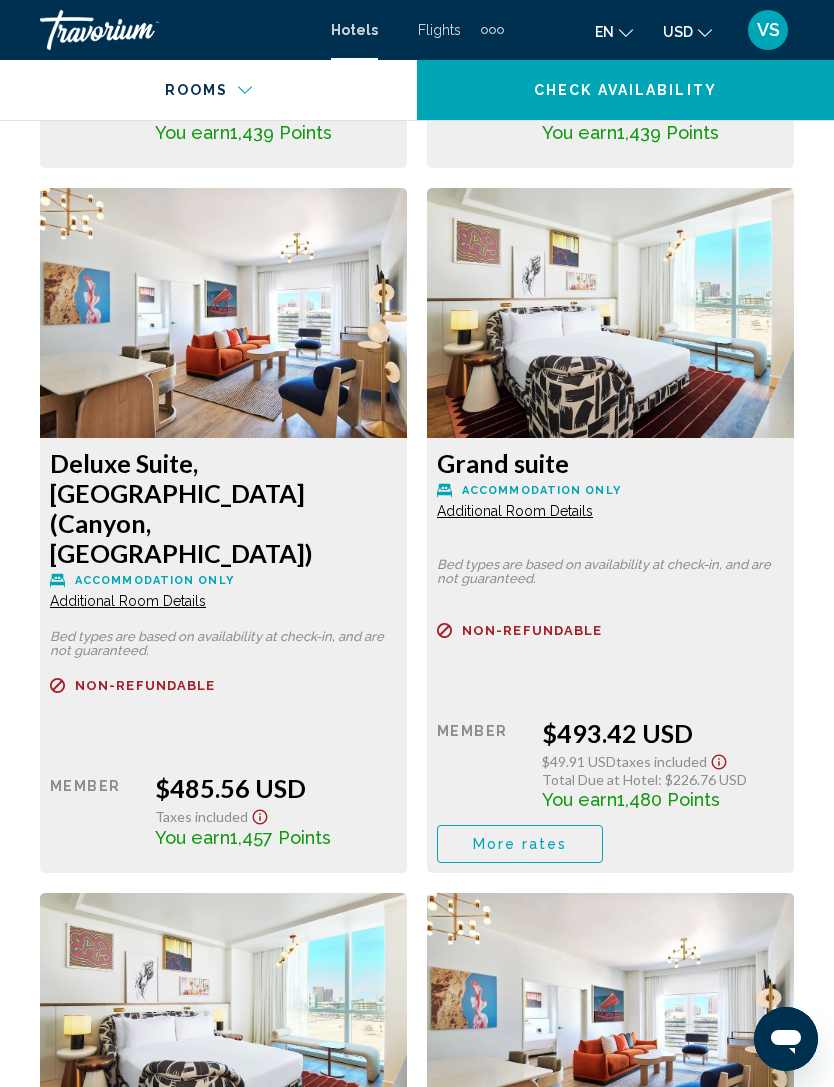 click on "Additional Room Details" at bounding box center [128, -9084] 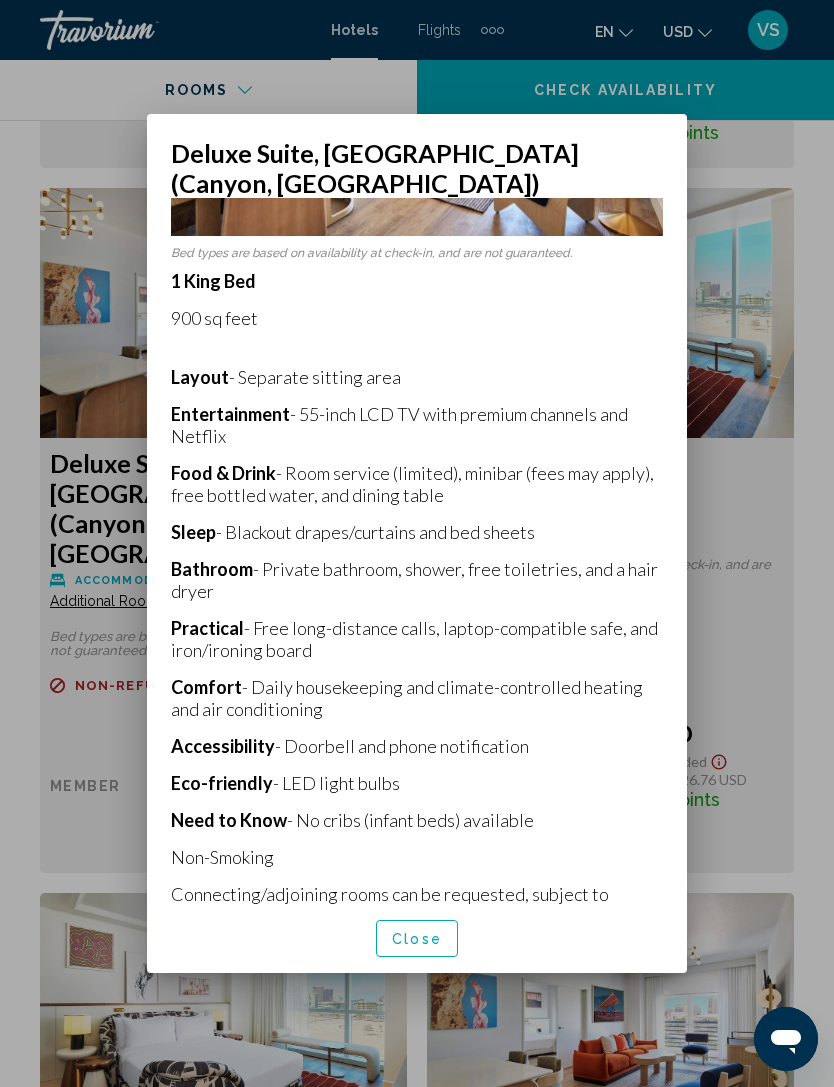 scroll, scrollTop: 299, scrollLeft: 0, axis: vertical 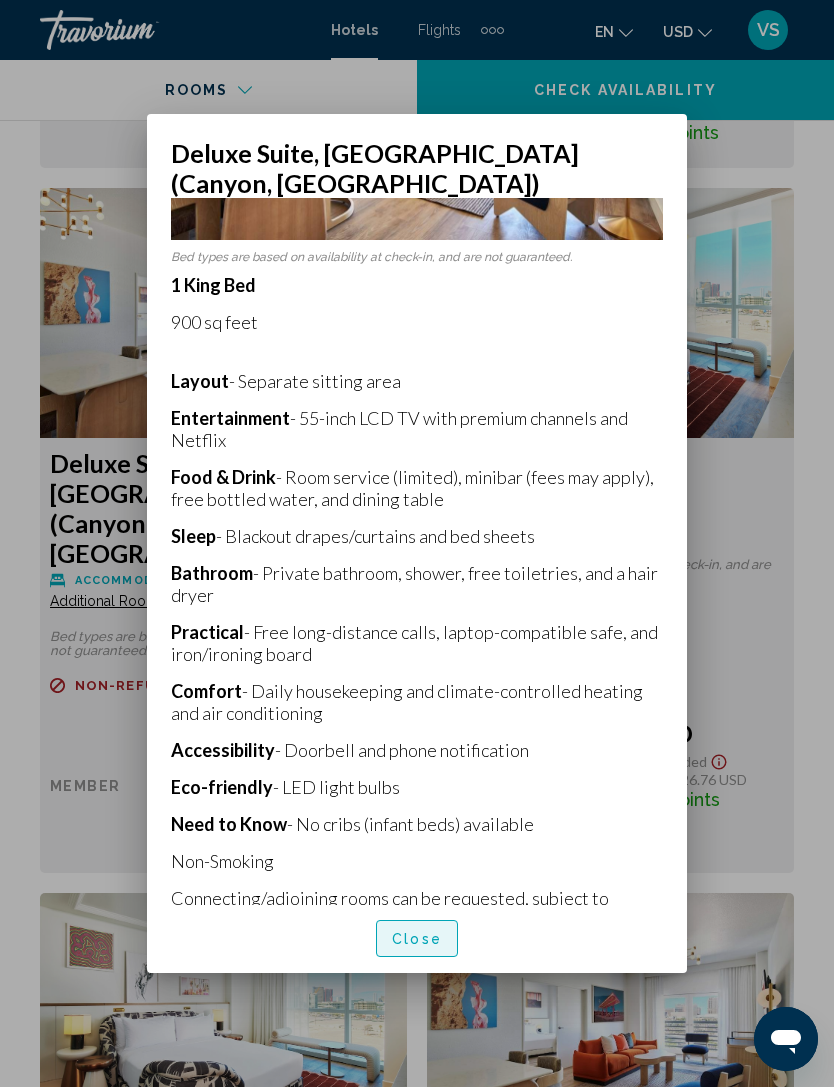 click on "Close" at bounding box center [417, 939] 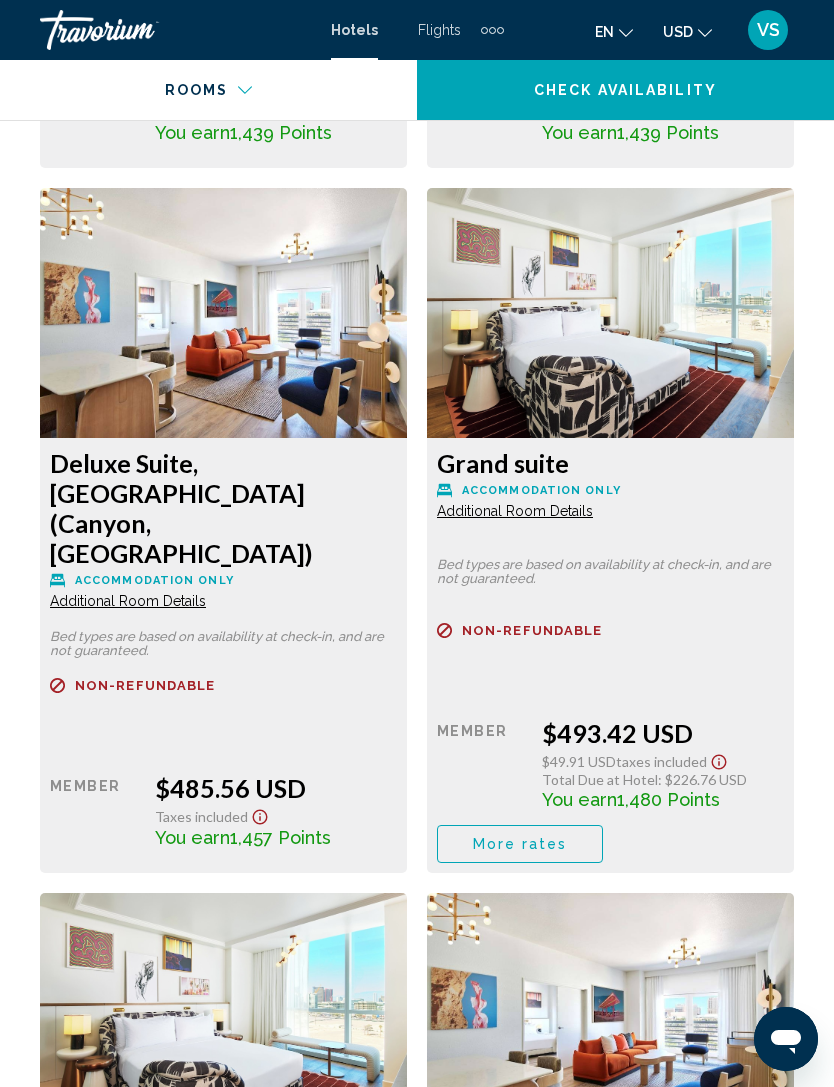 click on "Retail  $0.00  when you redeem    Member  $485.56 USD  Taxes included
You earn  1,457  Points" at bounding box center (223, -8870) 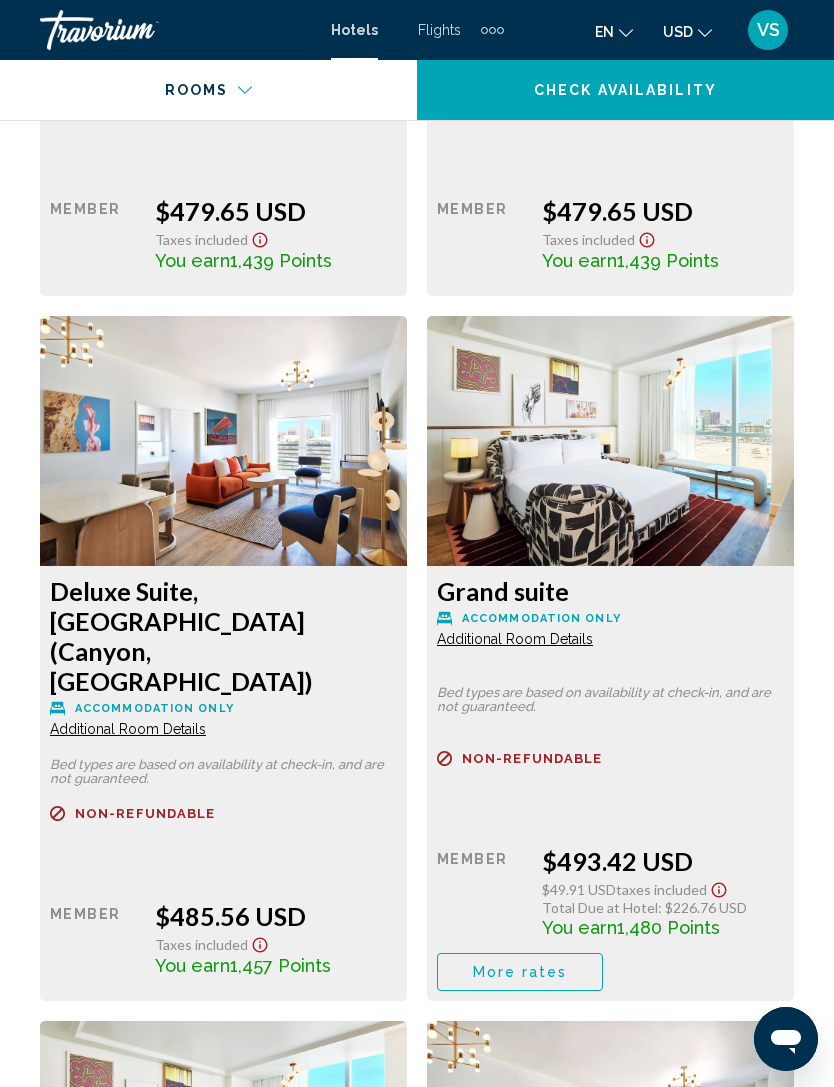 scroll, scrollTop: 12858, scrollLeft: 0, axis: vertical 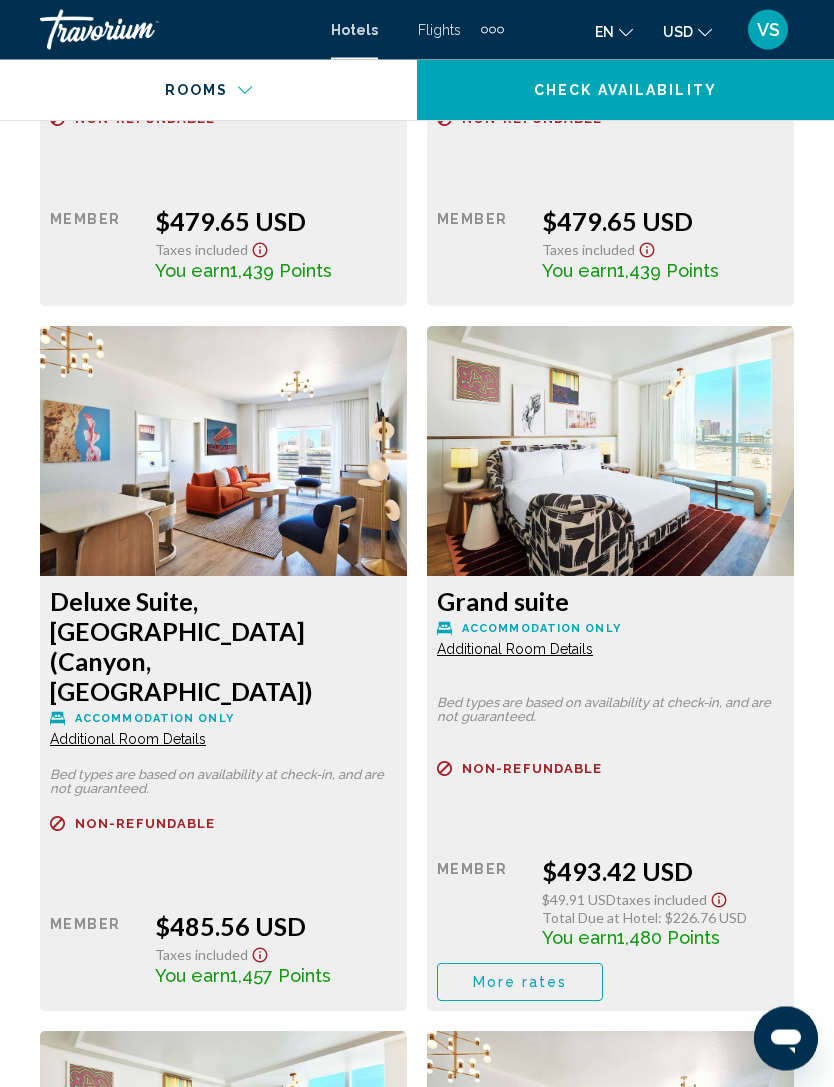 click at bounding box center [223, -9173] 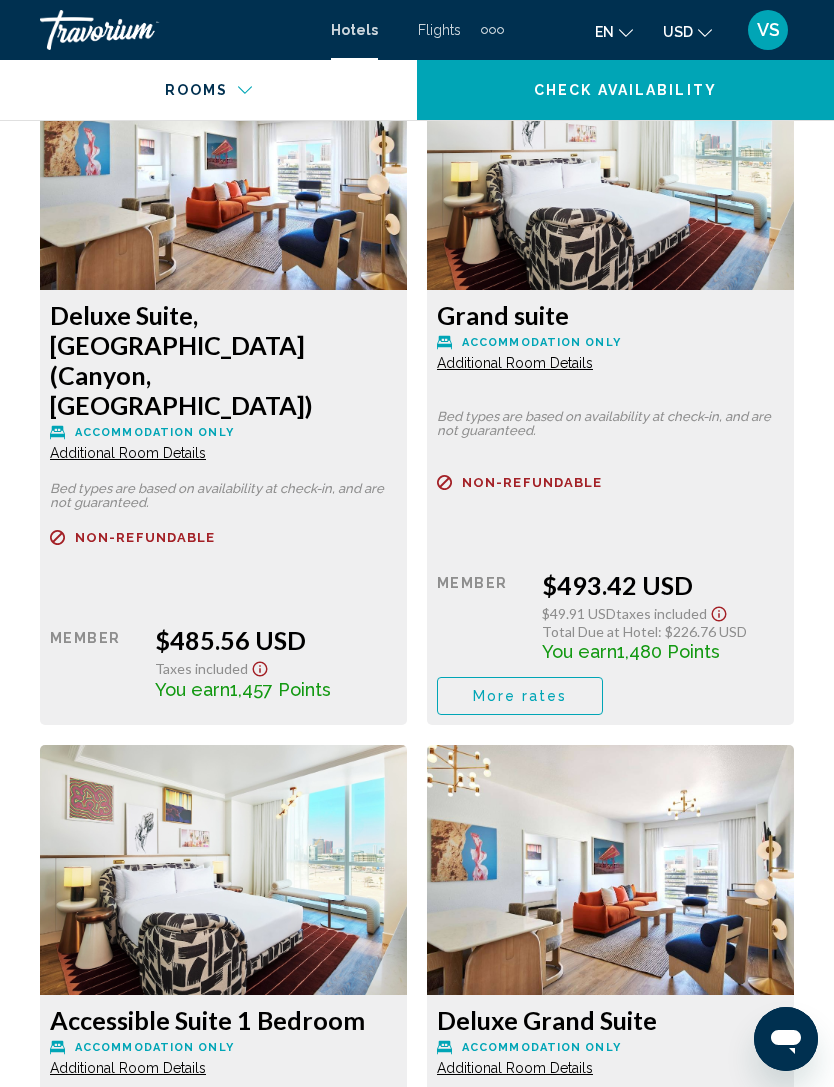 scroll, scrollTop: 13243, scrollLeft: 0, axis: vertical 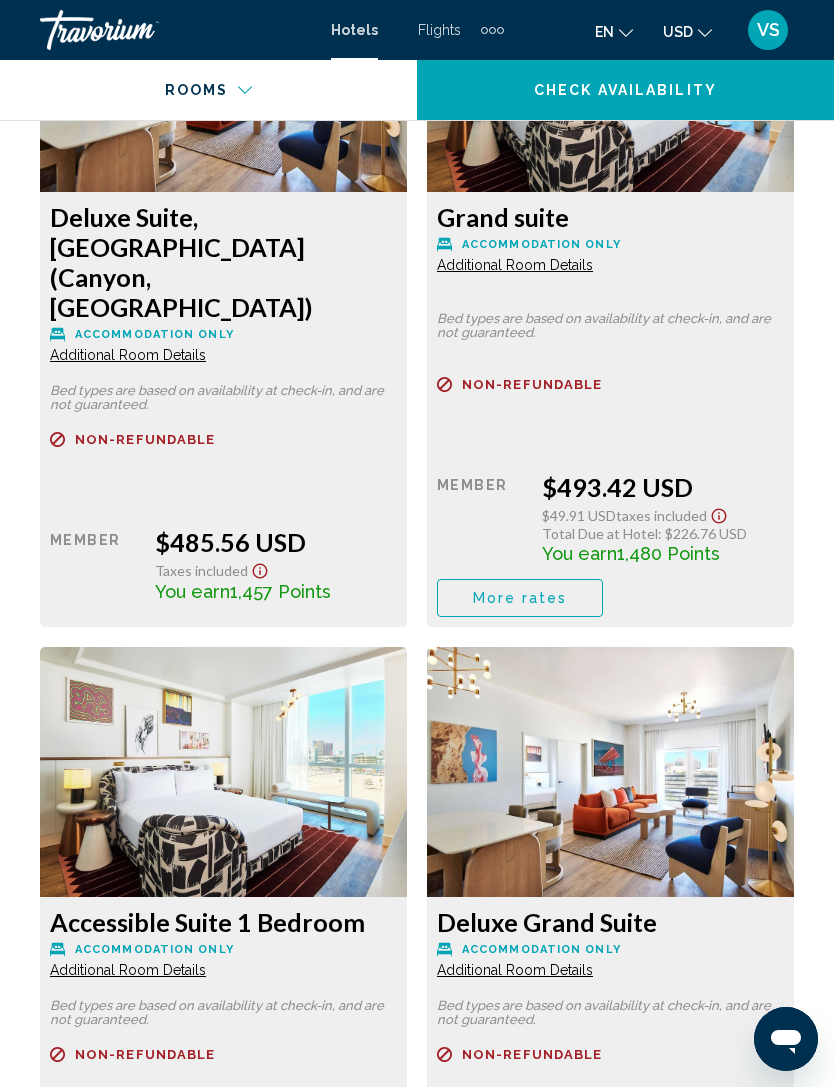 click on "1,457  Points" at bounding box center [274, -9062] 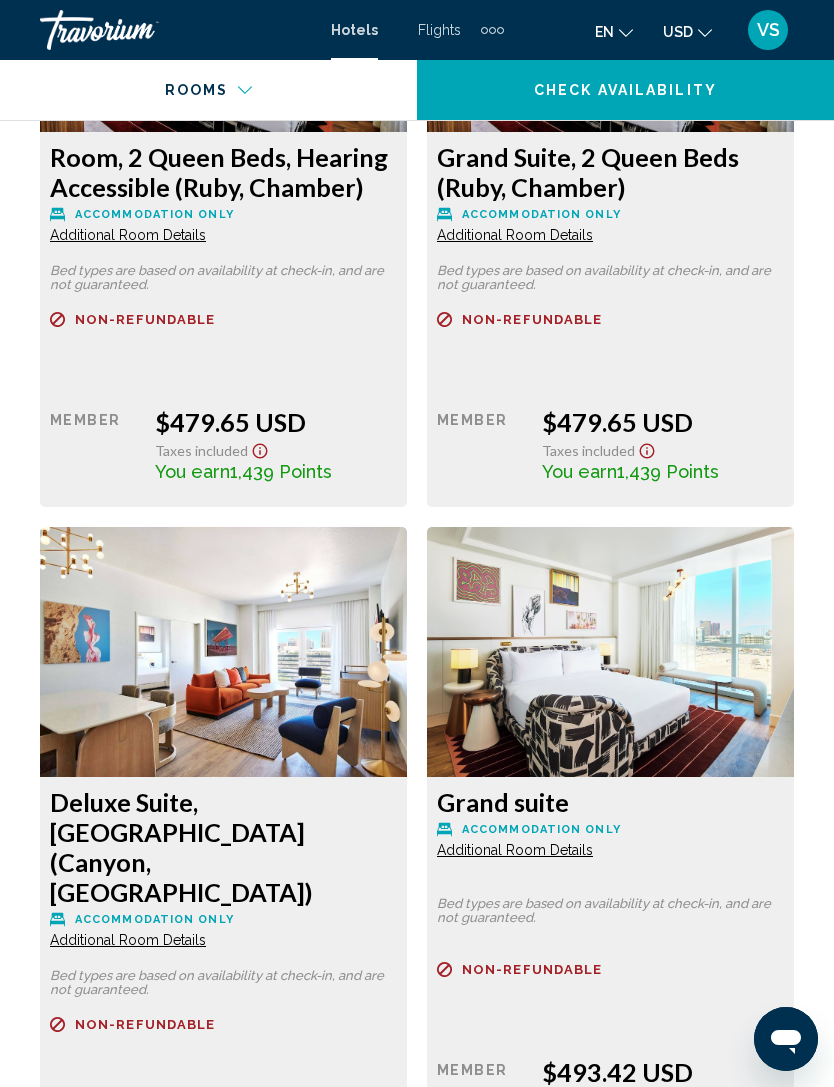 scroll, scrollTop: 12647, scrollLeft: 0, axis: vertical 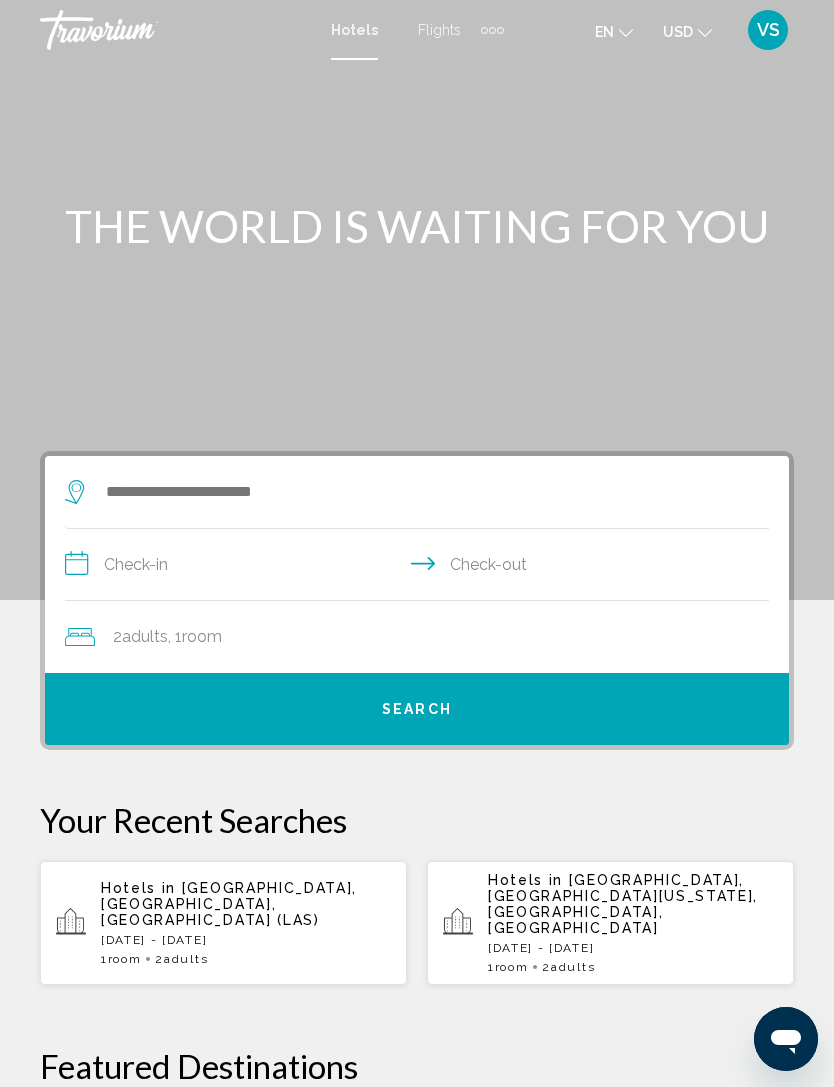 click on "Hotels in    [GEOGRAPHIC_DATA], [GEOGRAPHIC_DATA], [GEOGRAPHIC_DATA] (LAS)" at bounding box center (246, 904) 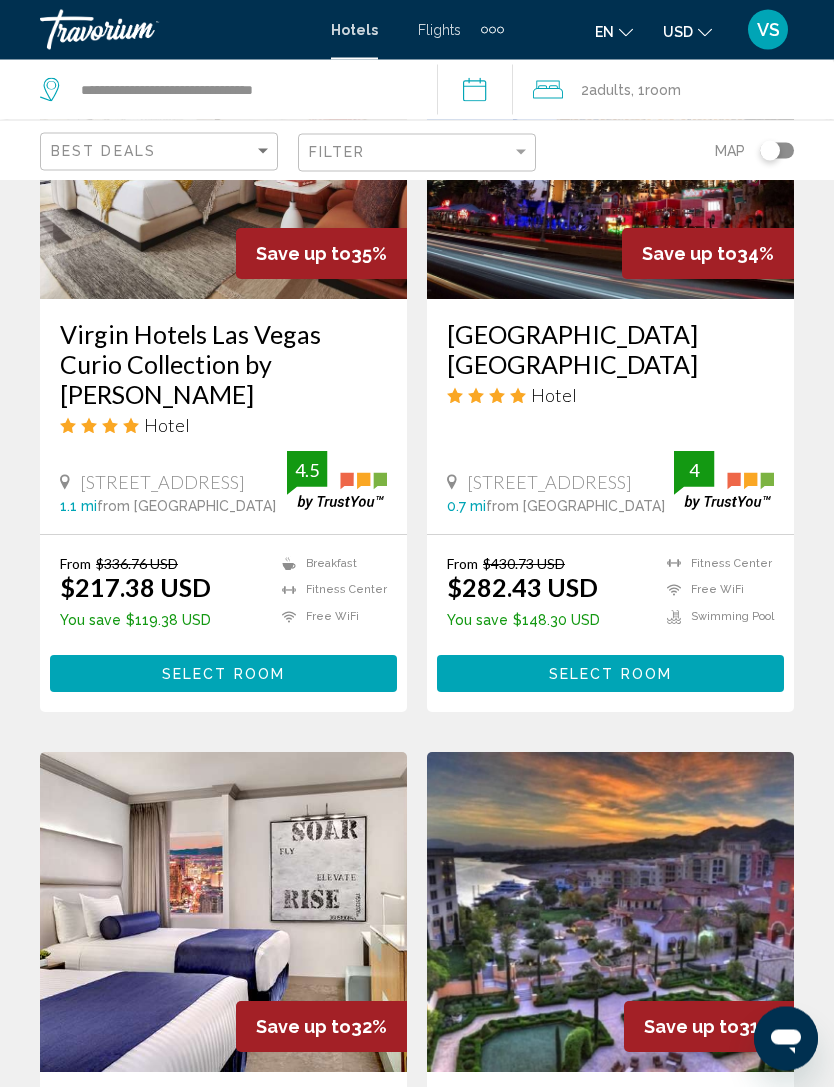 scroll, scrollTop: 1759, scrollLeft: 0, axis: vertical 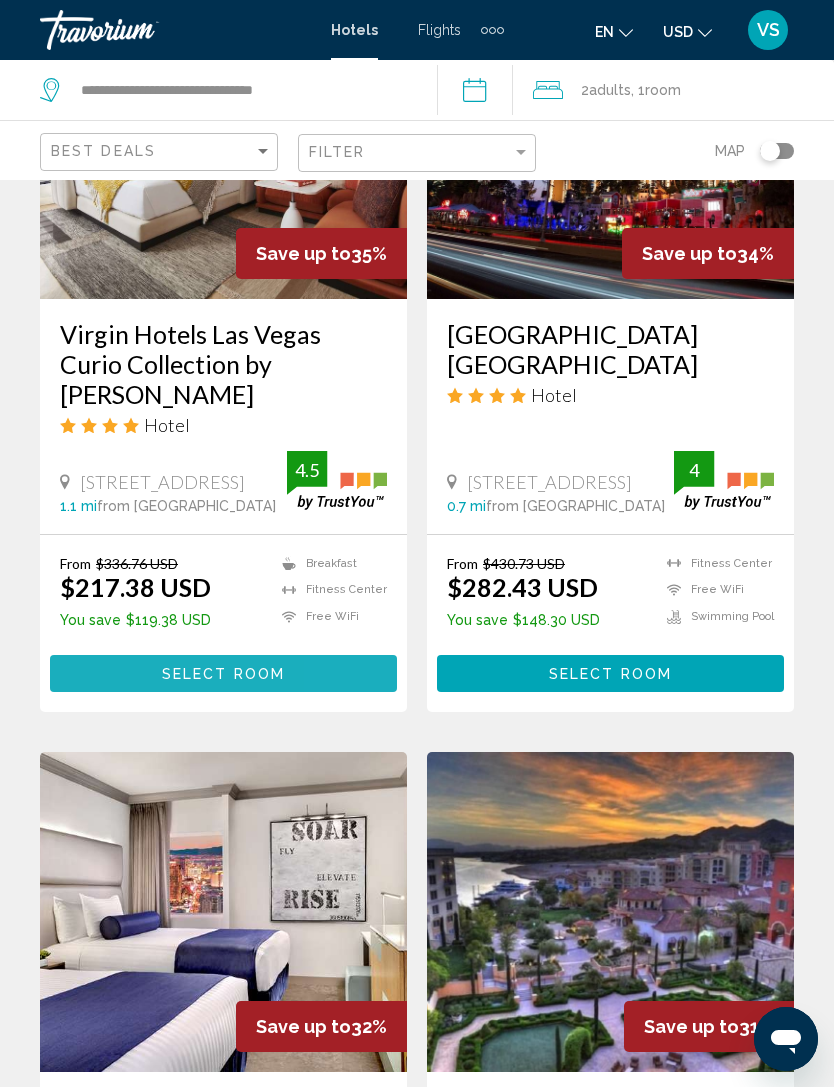 click on "Select Room" at bounding box center [223, 673] 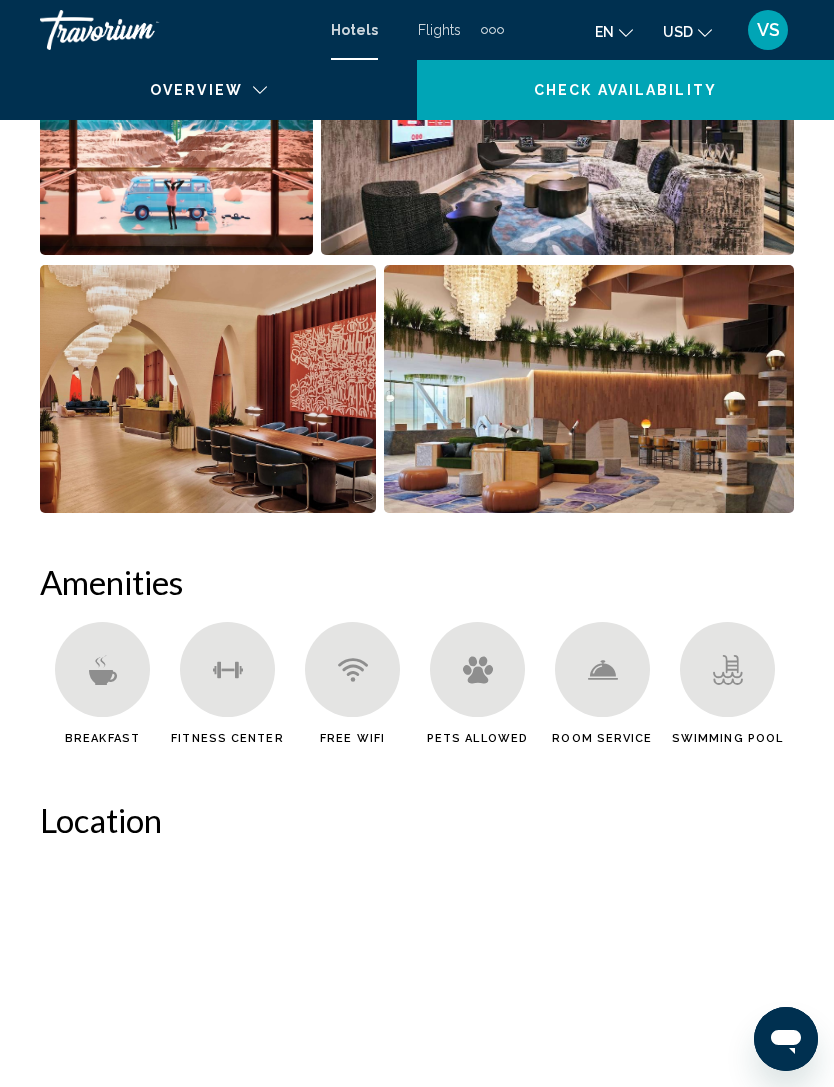 scroll, scrollTop: 0, scrollLeft: 0, axis: both 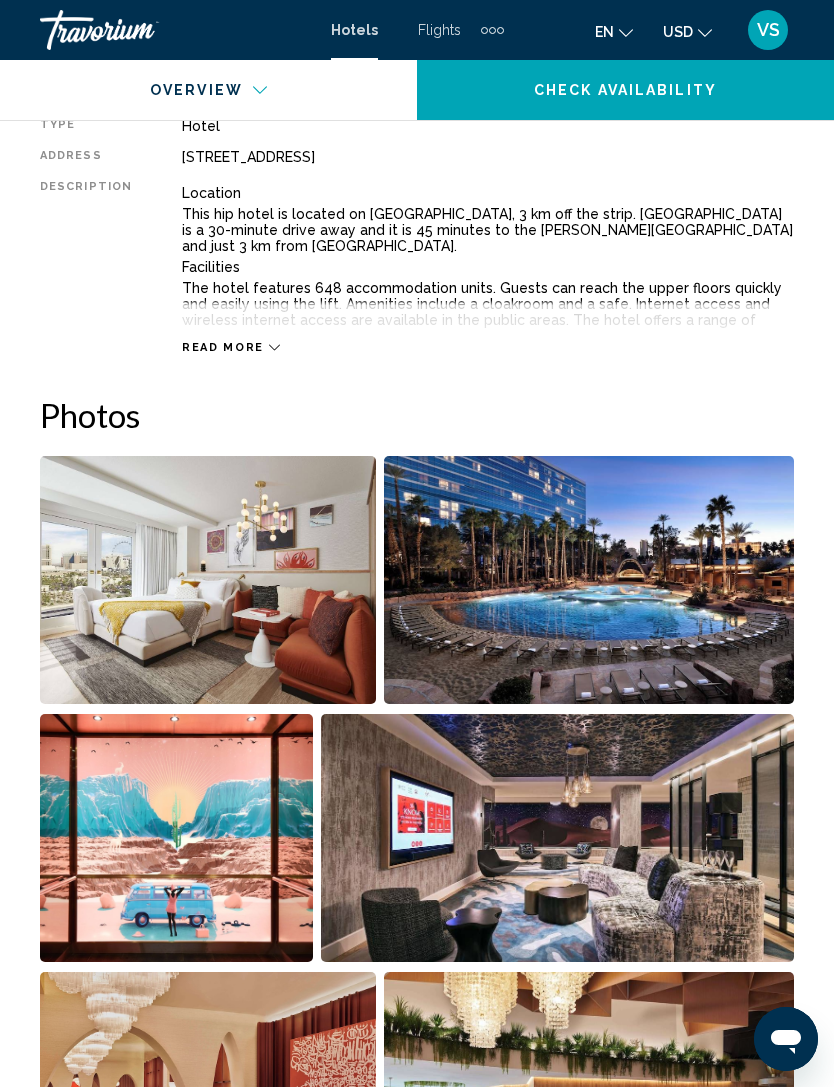 click on "Check Availability" 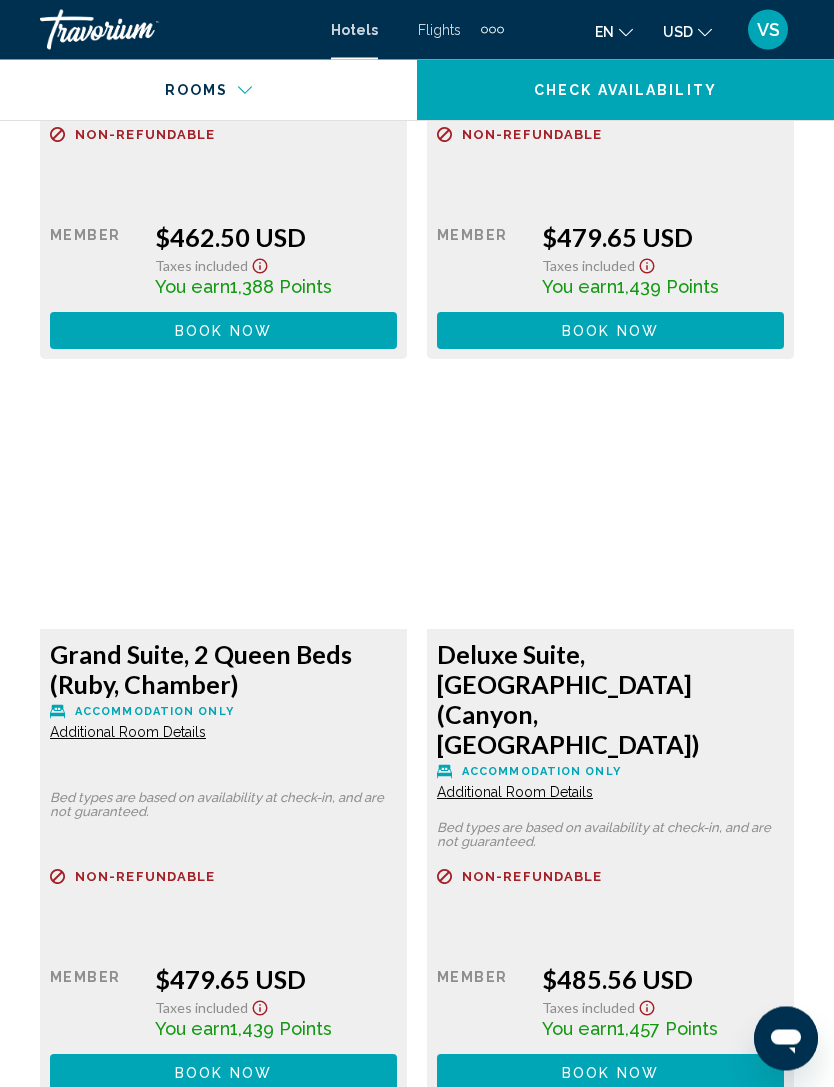 scroll, scrollTop: 13268, scrollLeft: 0, axis: vertical 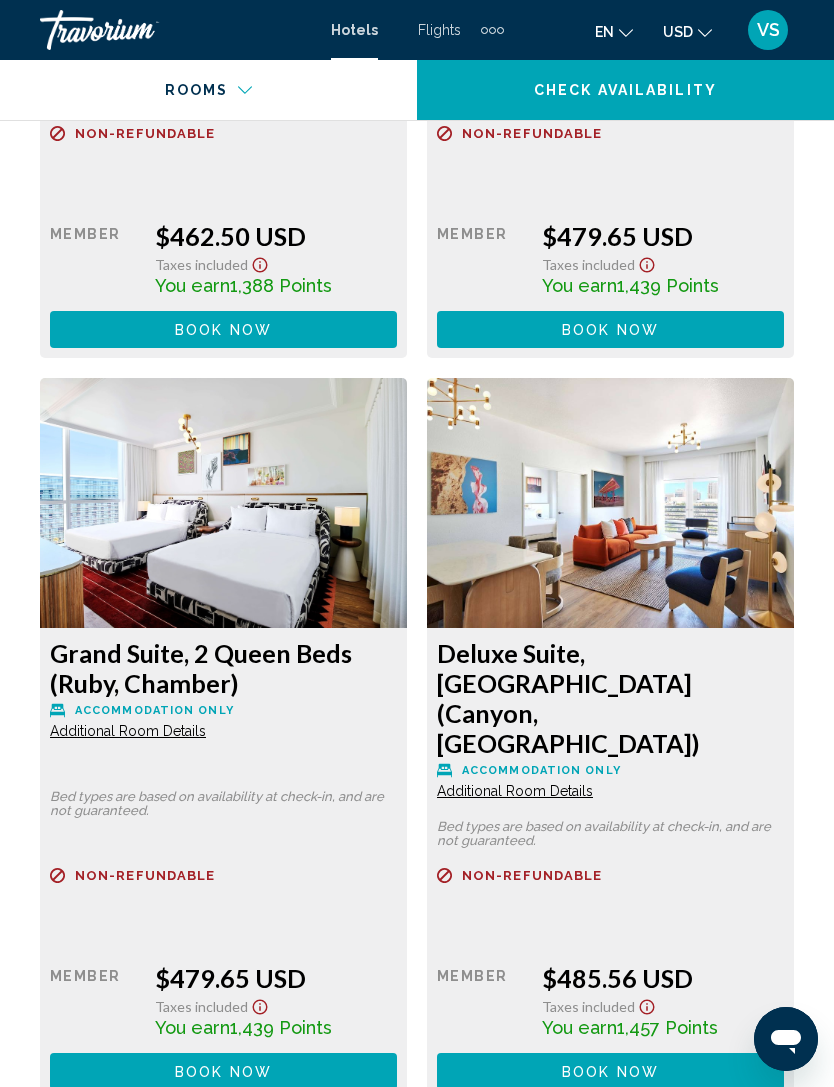 click on "Book now No longer available" at bounding box center (223, -9043) 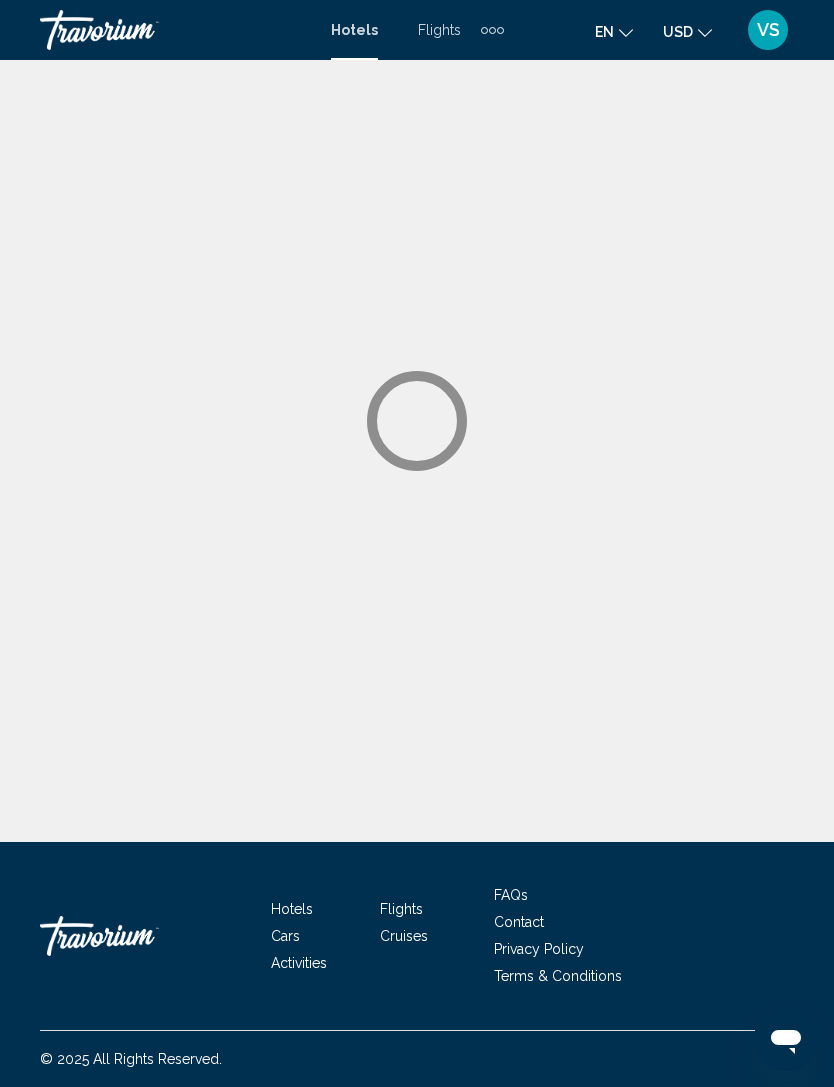 scroll, scrollTop: 0, scrollLeft: 0, axis: both 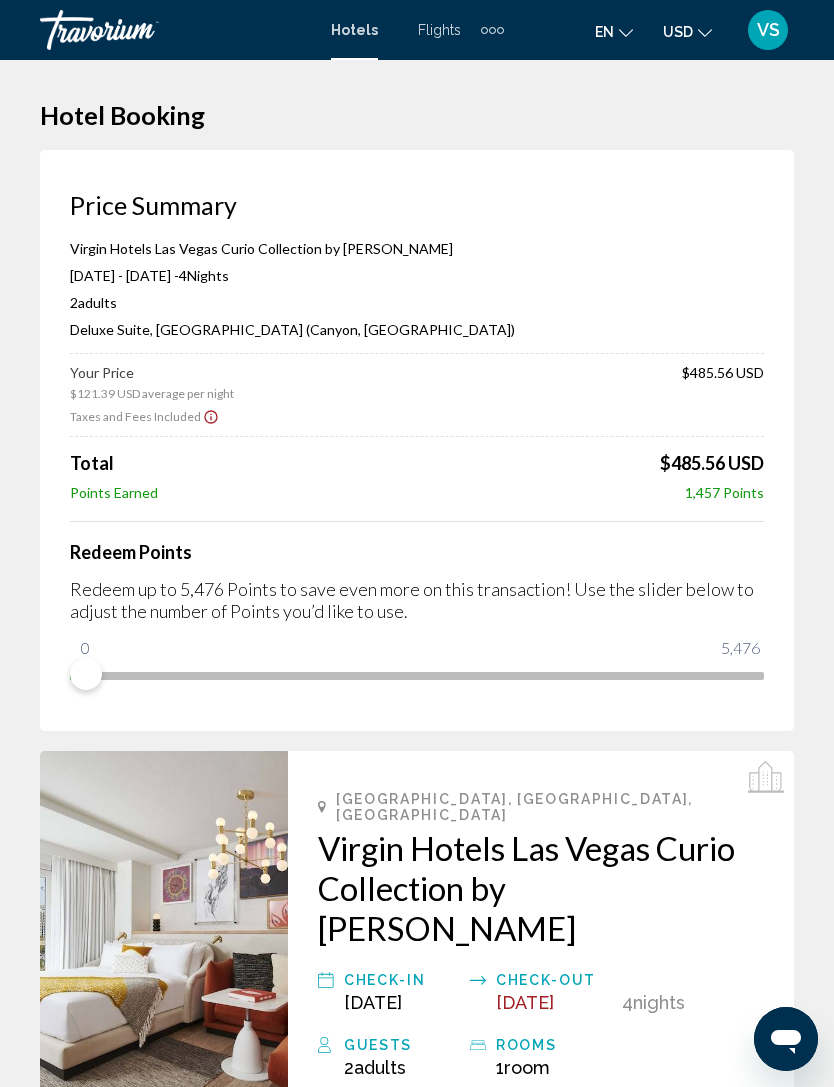 click 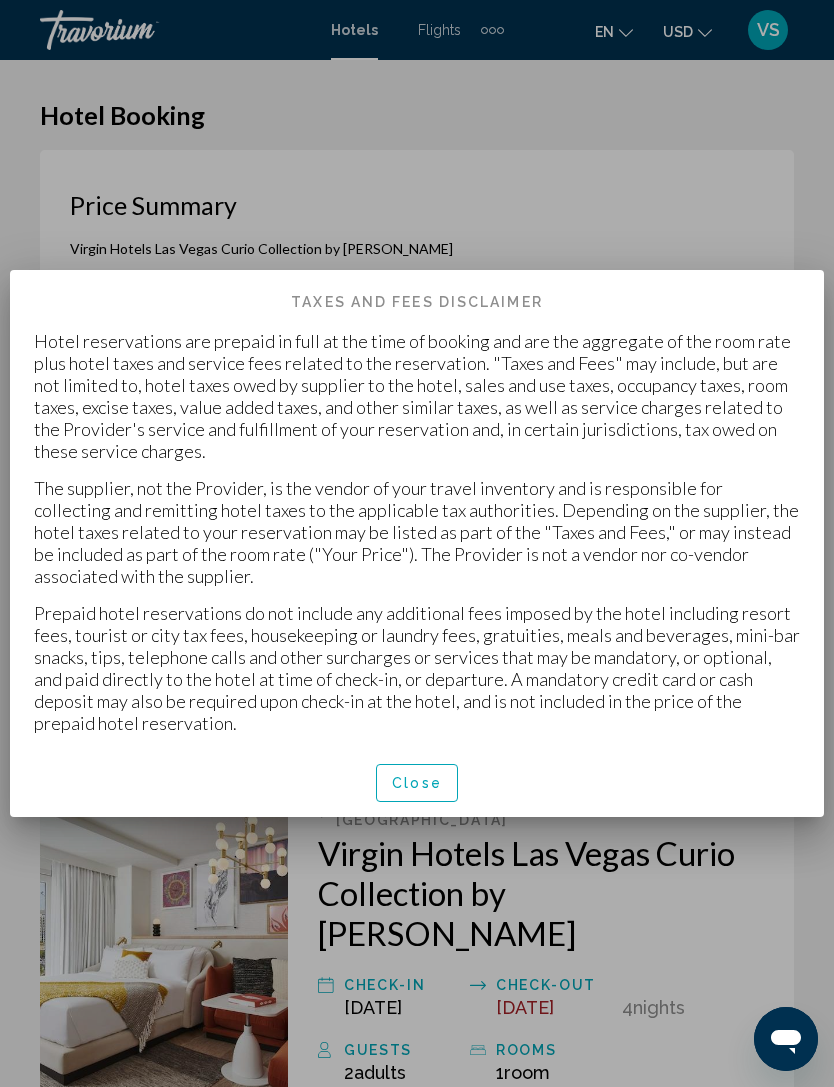 click on "Close" at bounding box center (417, 784) 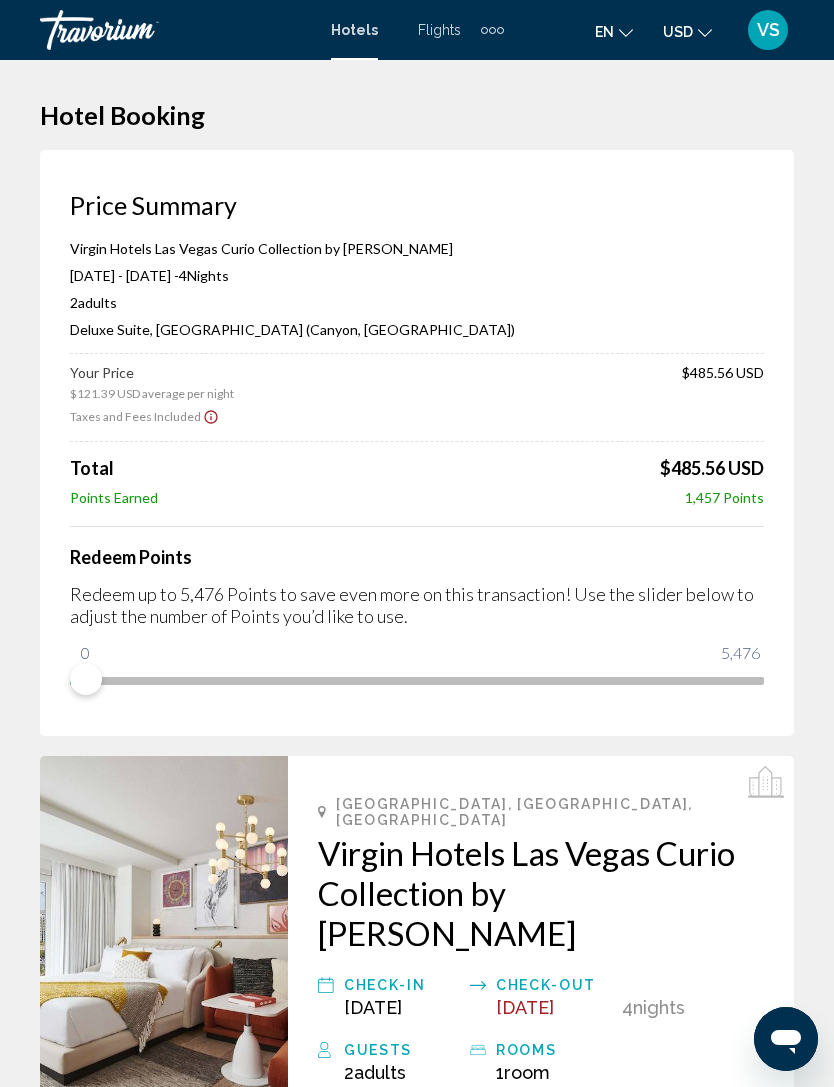 click 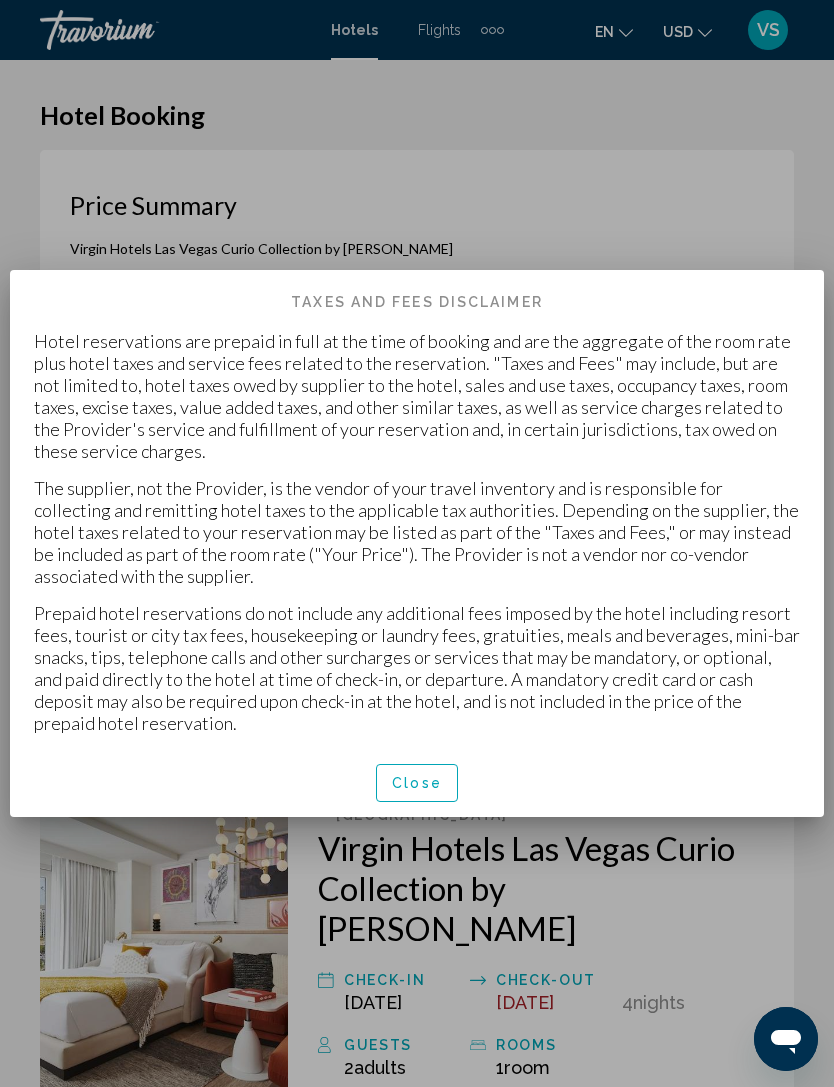 click on "Close" at bounding box center [417, 784] 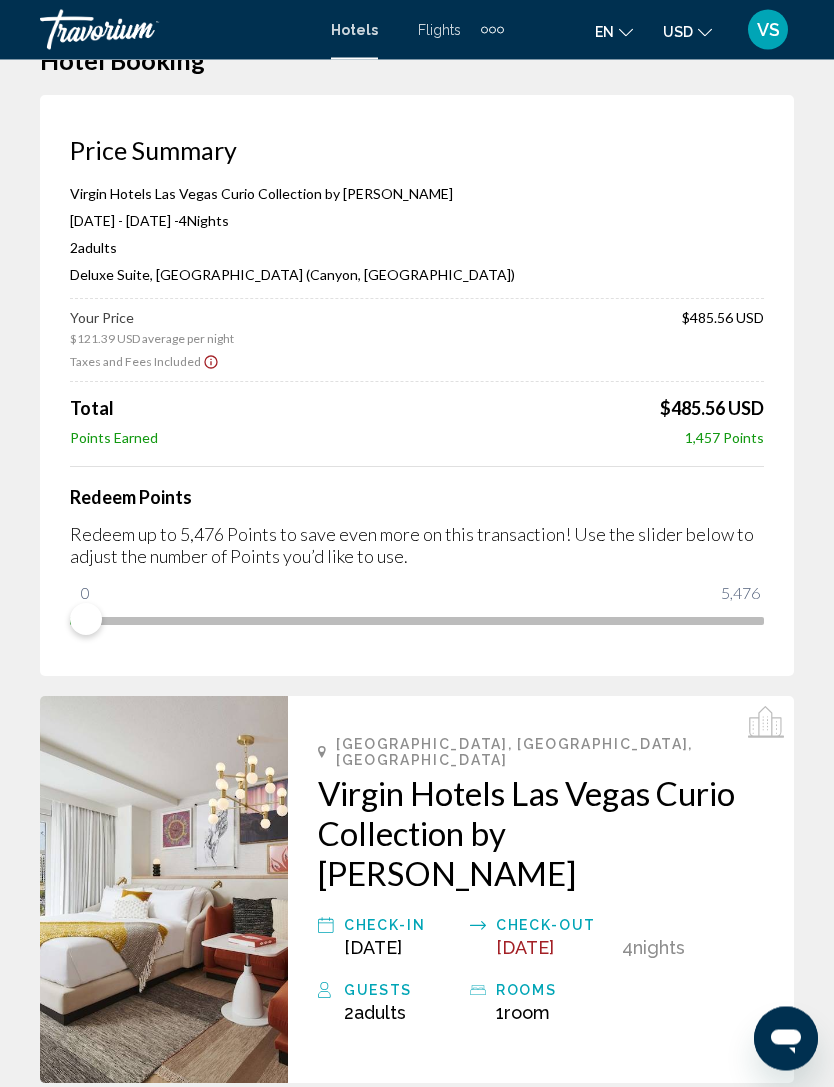 scroll, scrollTop: 0, scrollLeft: 0, axis: both 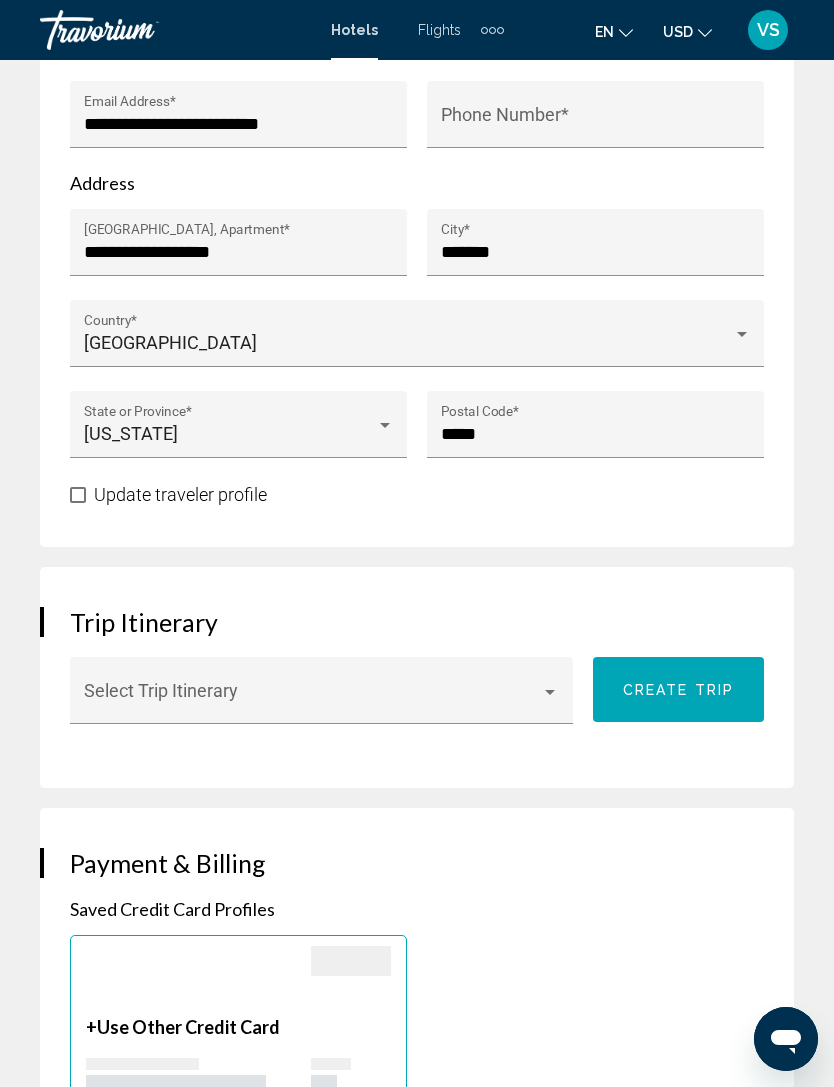 click at bounding box center (550, 692) 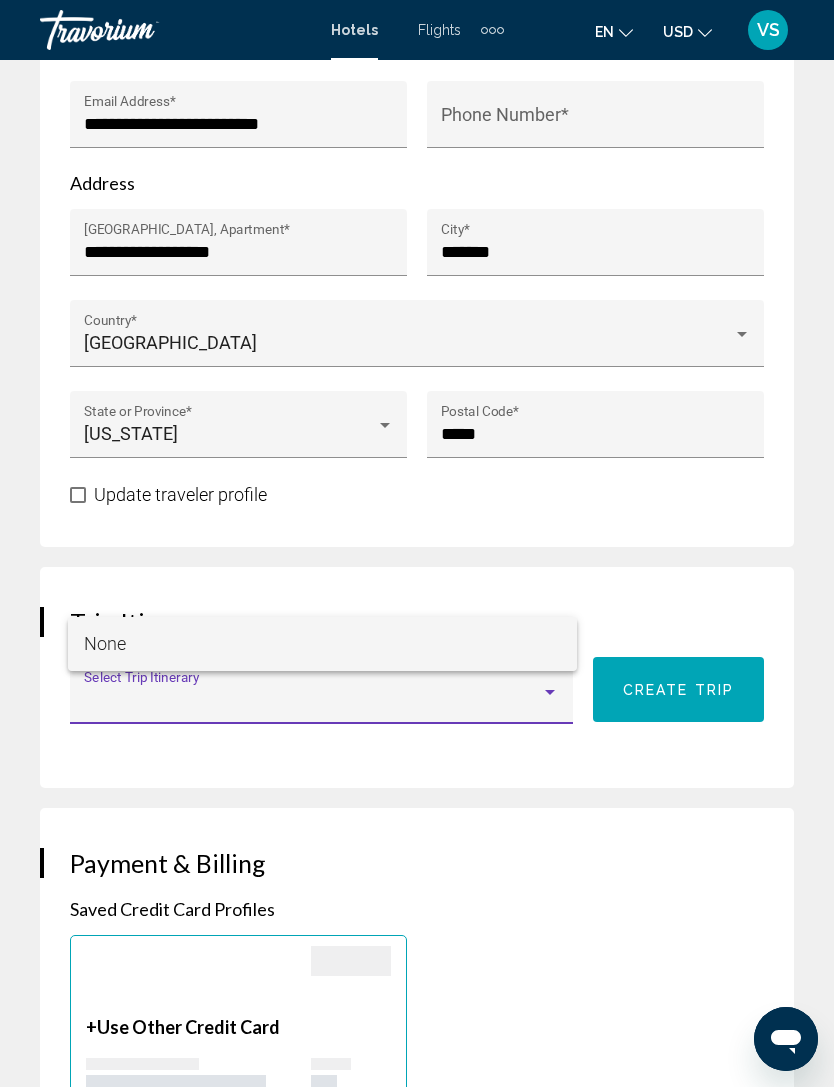 click at bounding box center [417, 543] 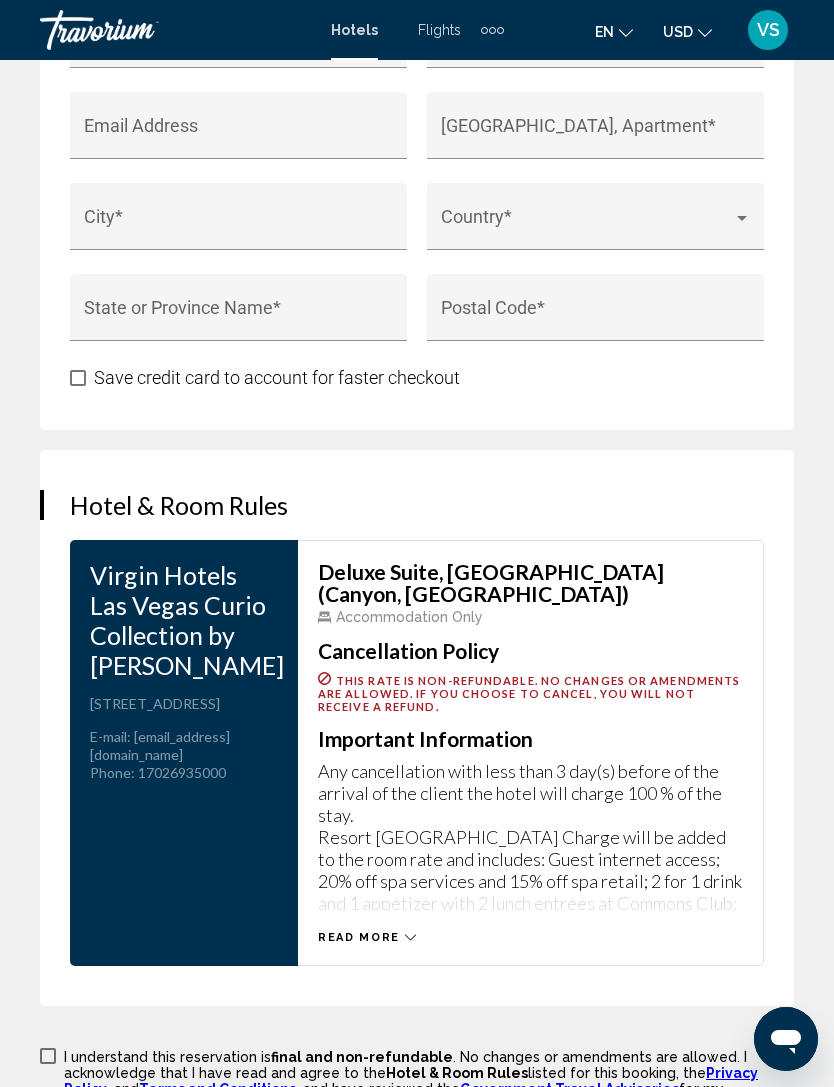 scroll, scrollTop: 3107, scrollLeft: 0, axis: vertical 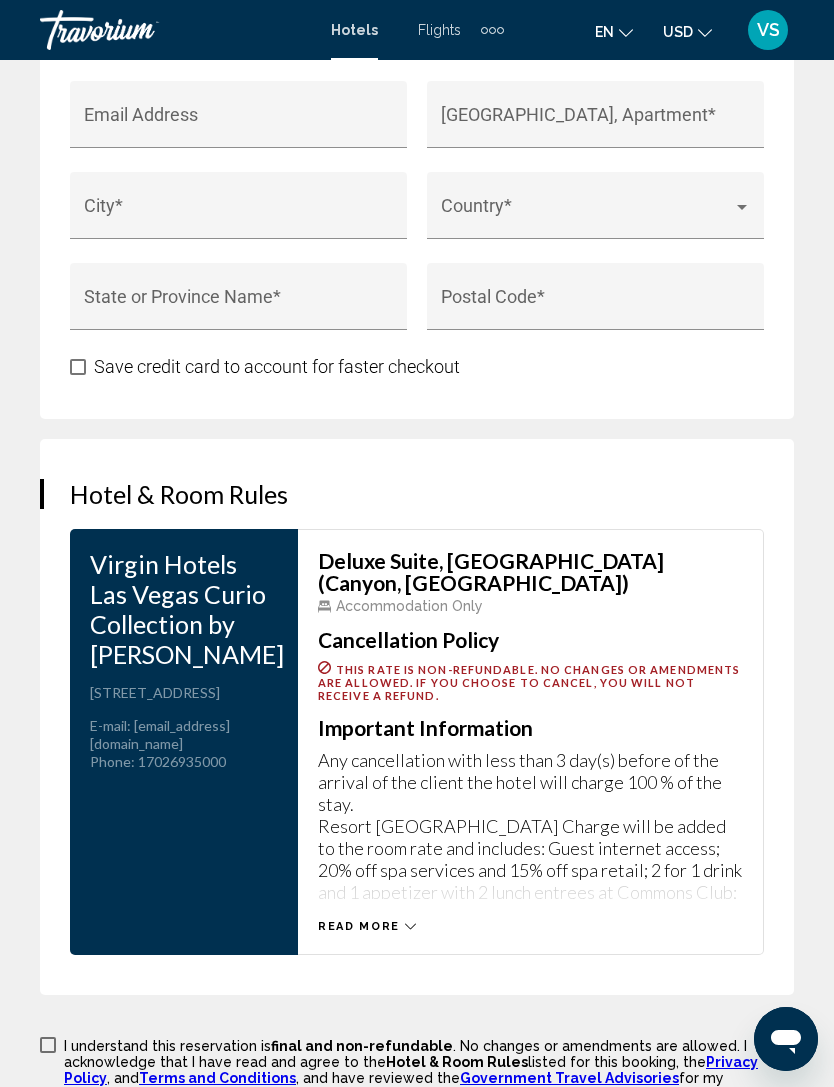 click on "Read more" at bounding box center [367, 926] 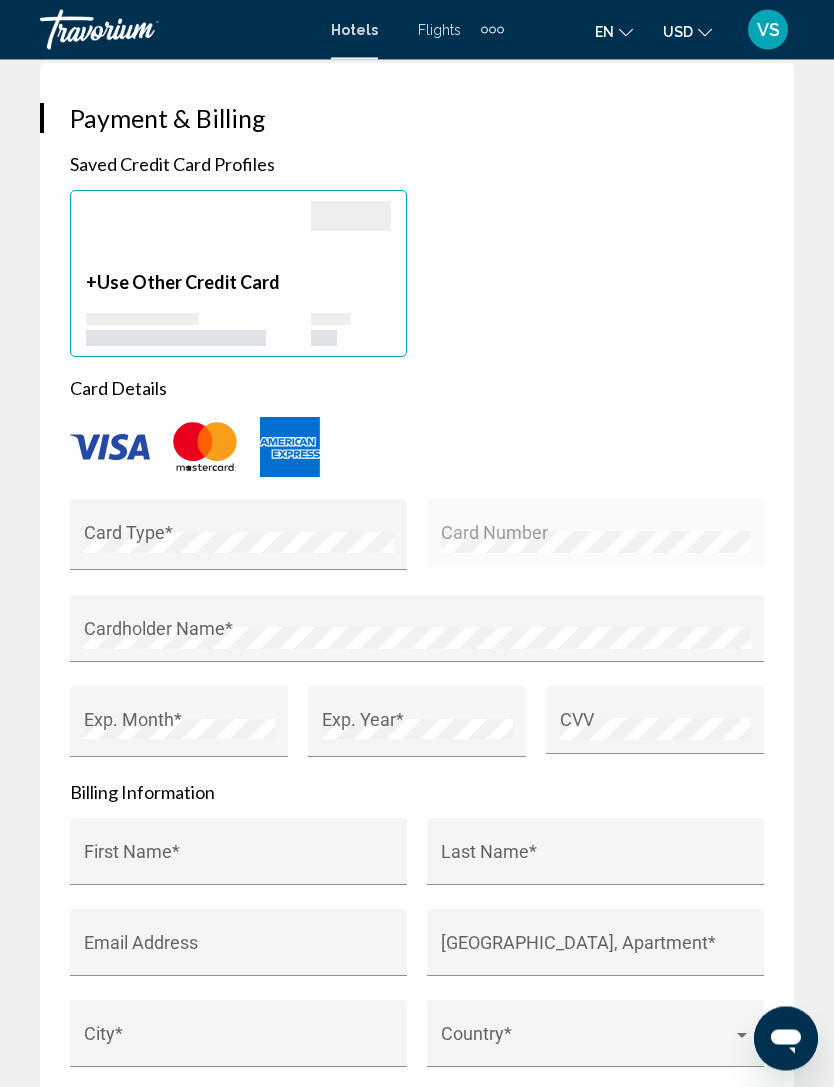 scroll, scrollTop: 2286, scrollLeft: 0, axis: vertical 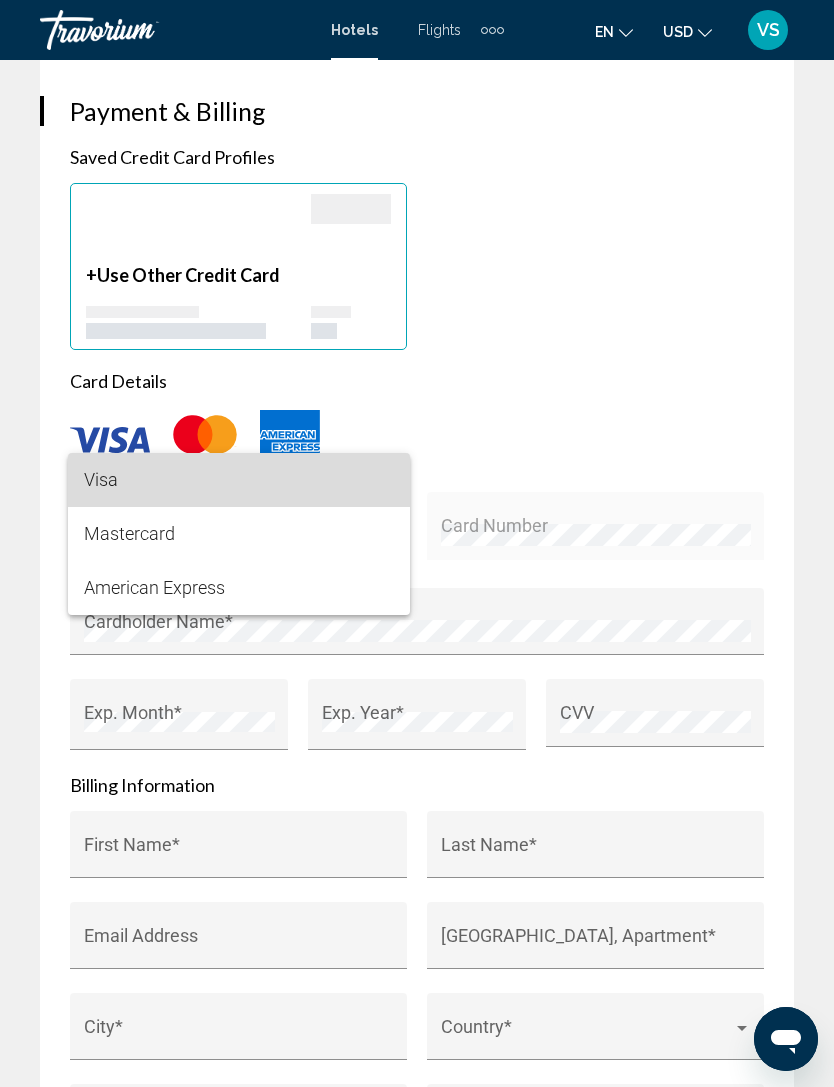 click on "Visa" at bounding box center [239, 480] 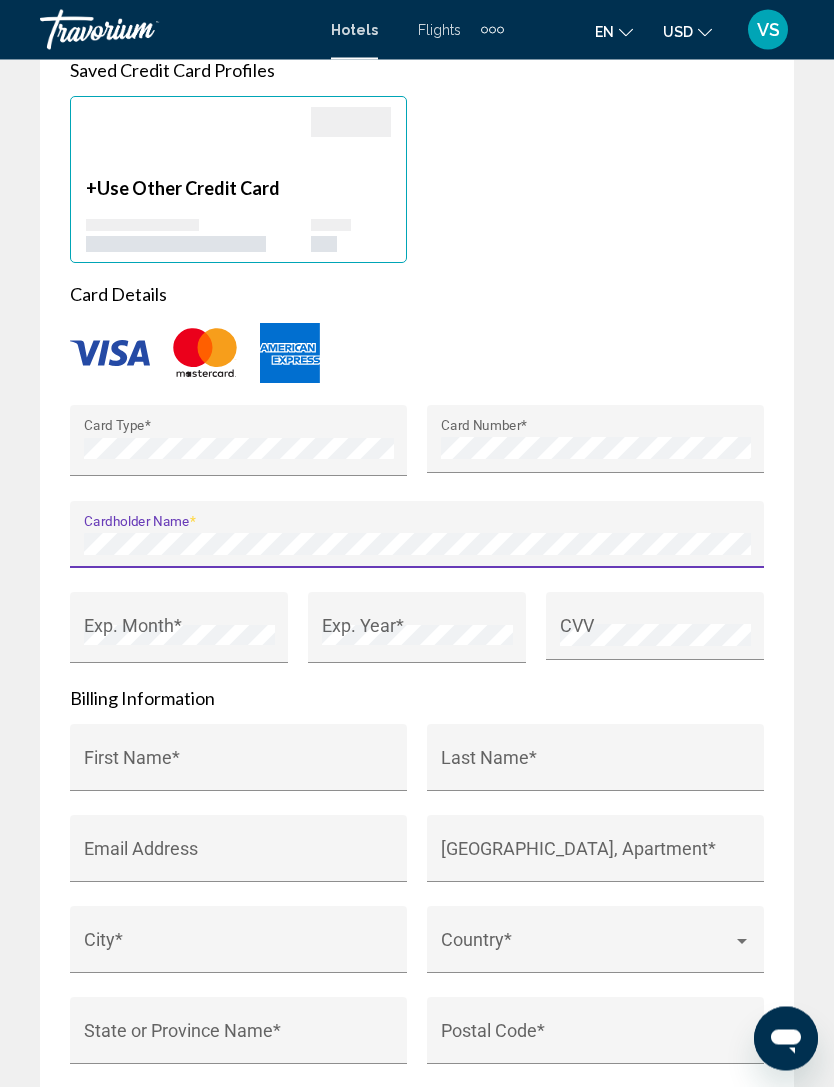 scroll, scrollTop: 2373, scrollLeft: 0, axis: vertical 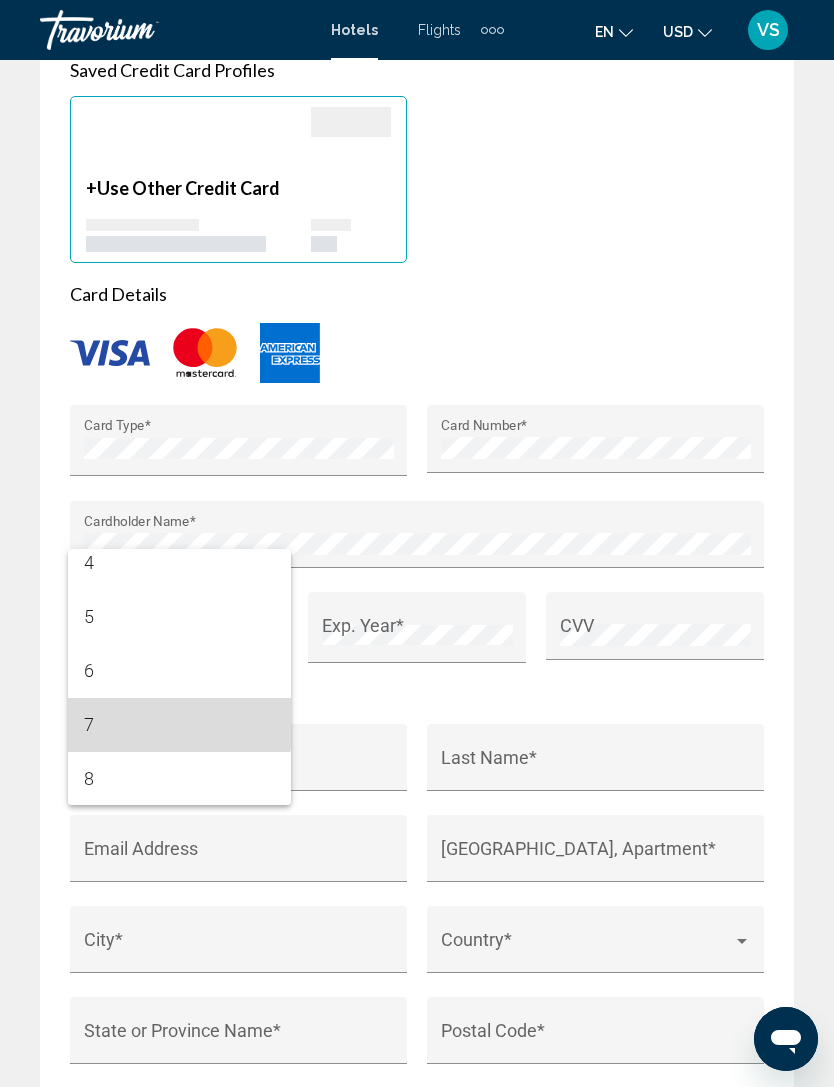 click on "7" at bounding box center [179, 725] 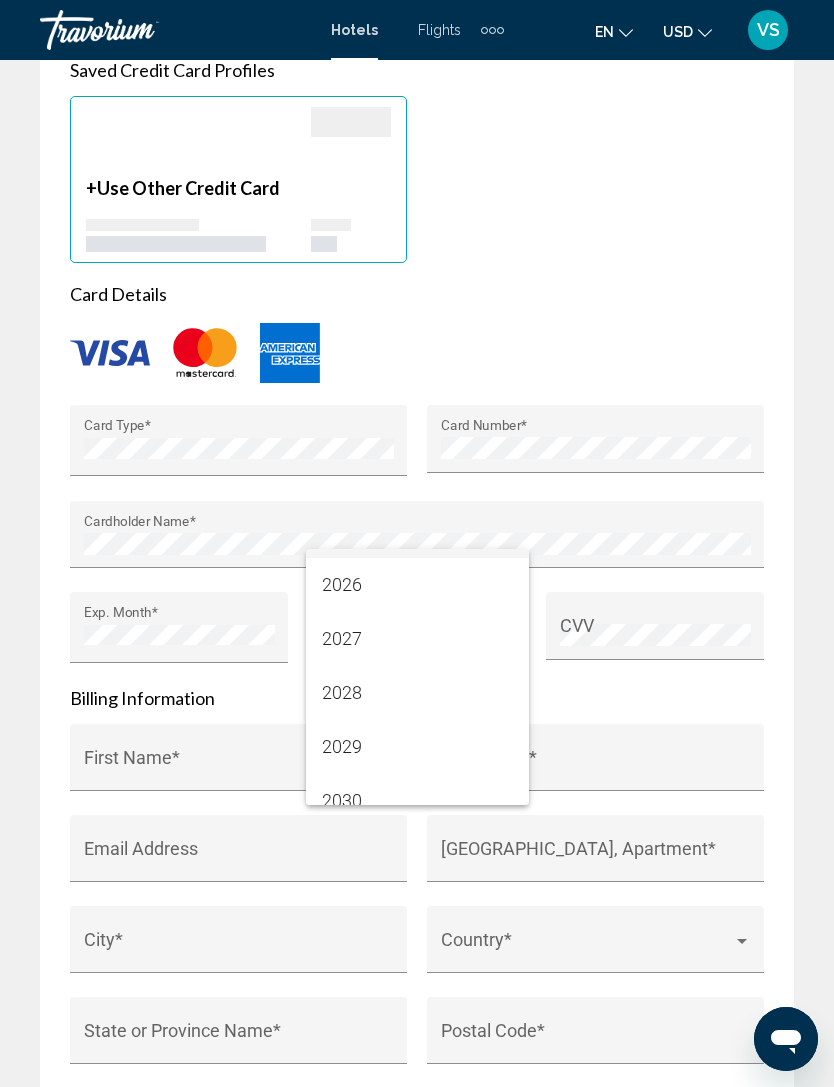 scroll, scrollTop: 83, scrollLeft: 0, axis: vertical 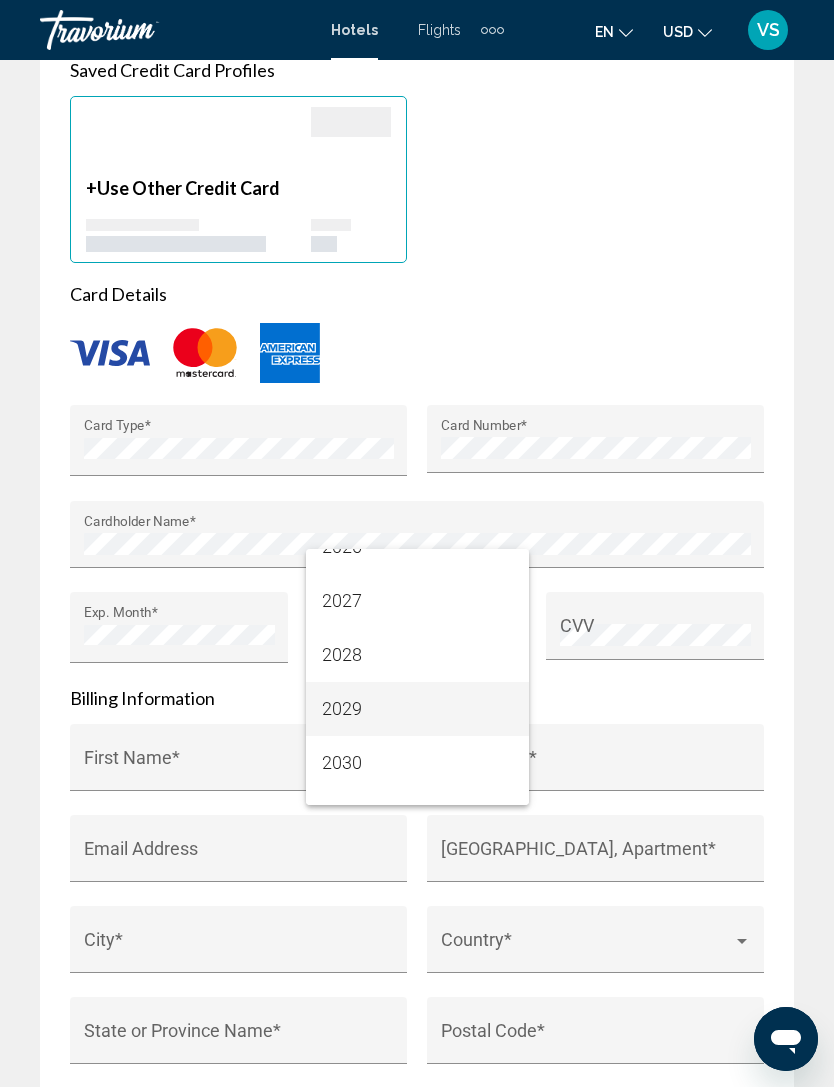 click on "2029" at bounding box center [417, 709] 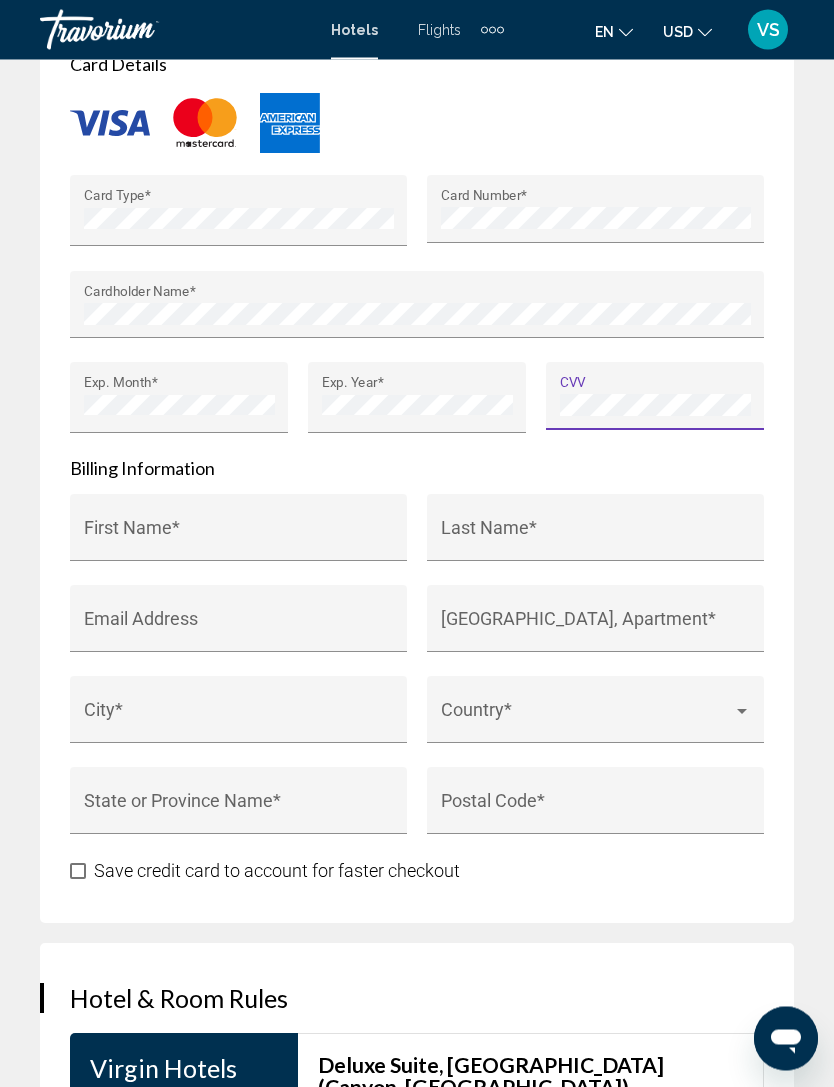scroll, scrollTop: 2603, scrollLeft: 0, axis: vertical 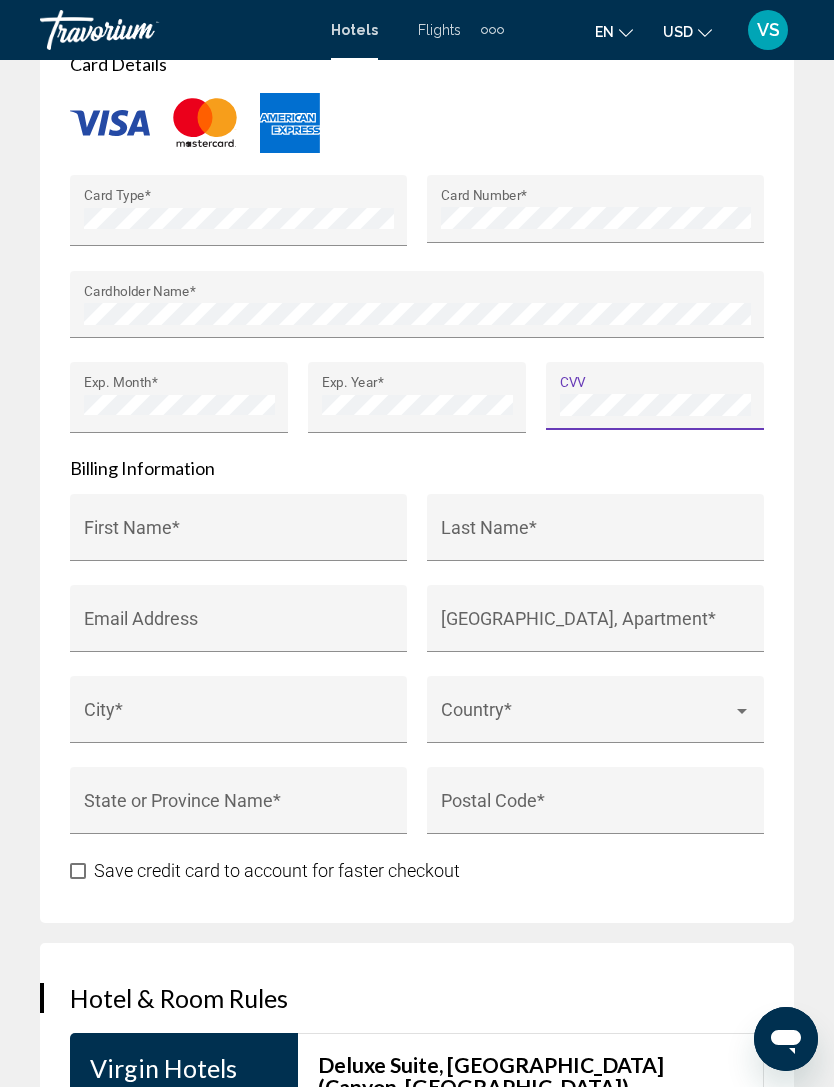 click on "First Name  *" at bounding box center [239, 537] 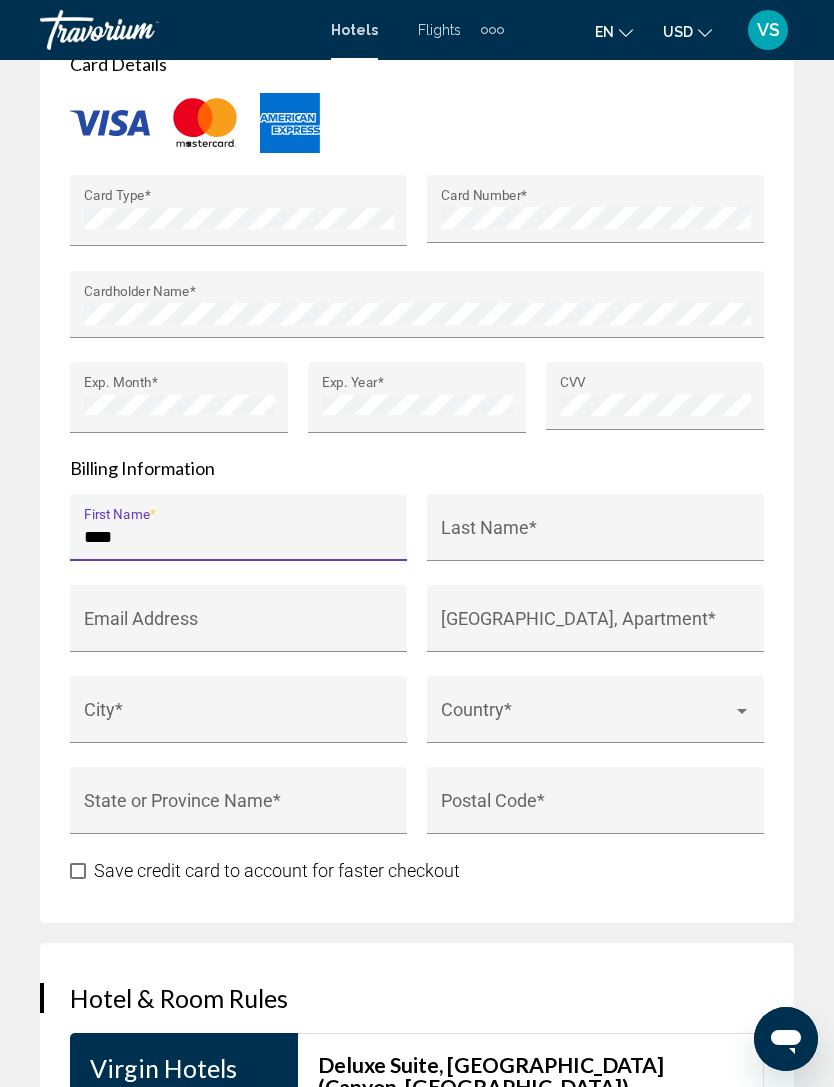 type on "****" 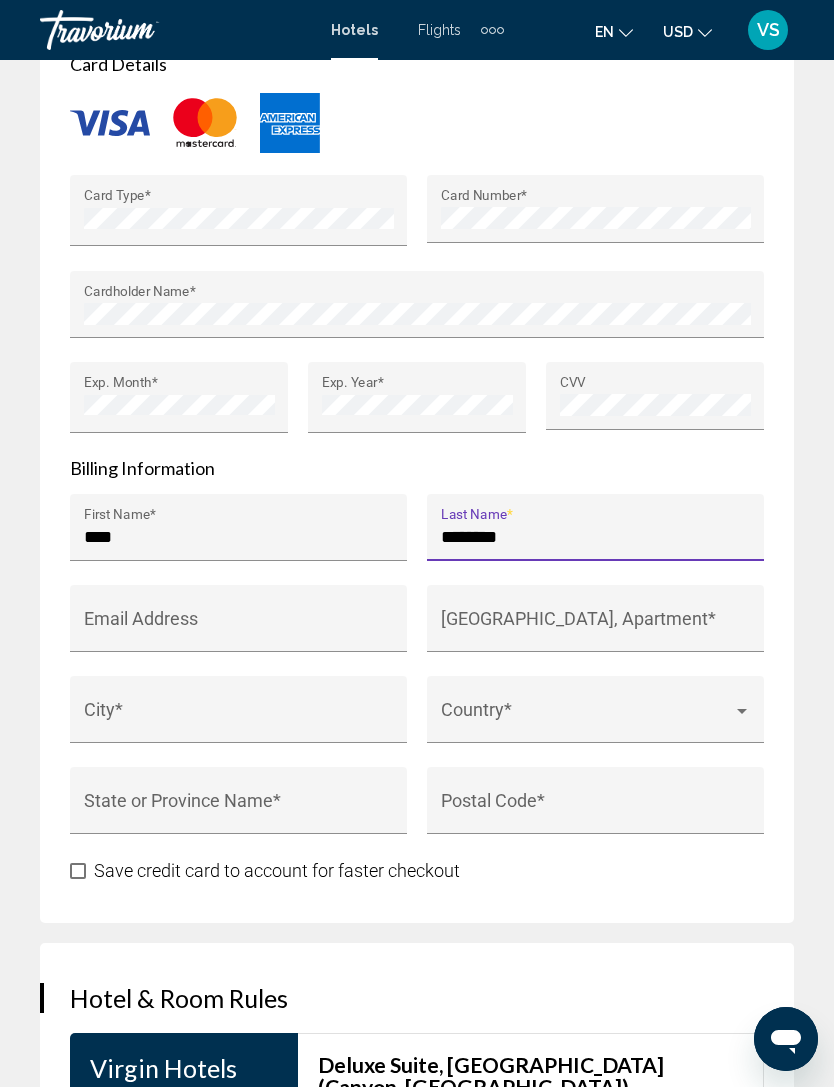 type on "********" 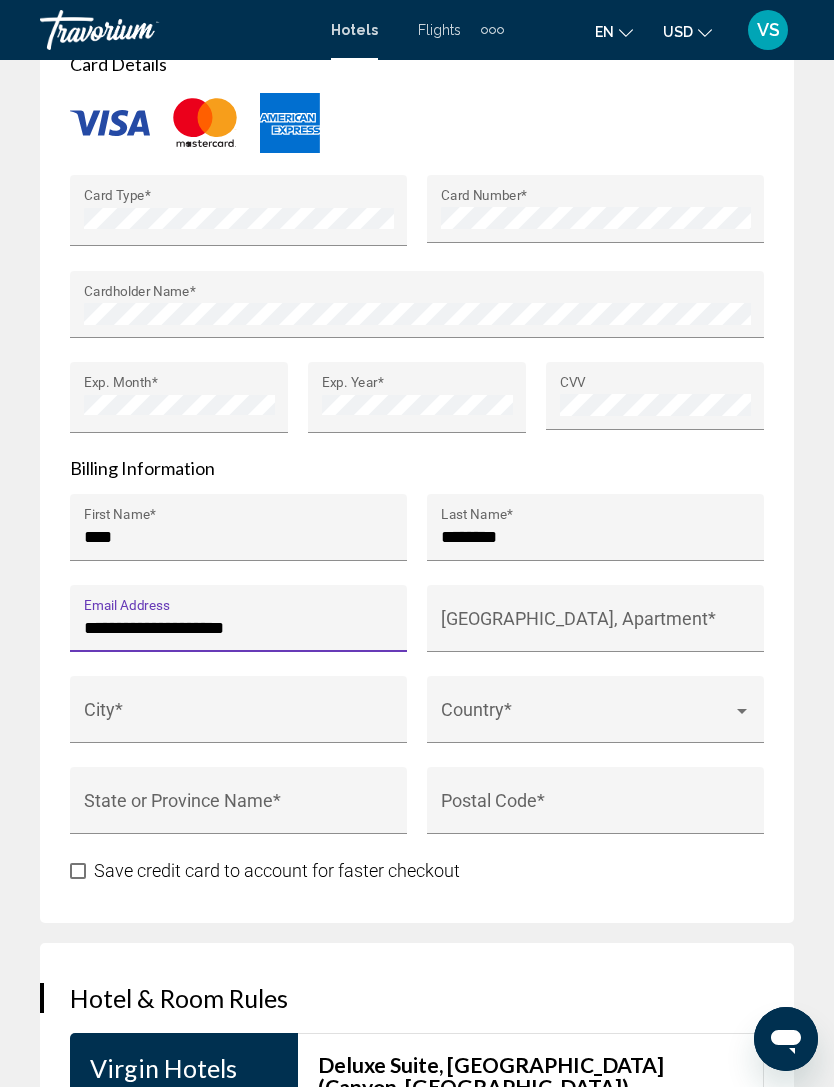 type on "**********" 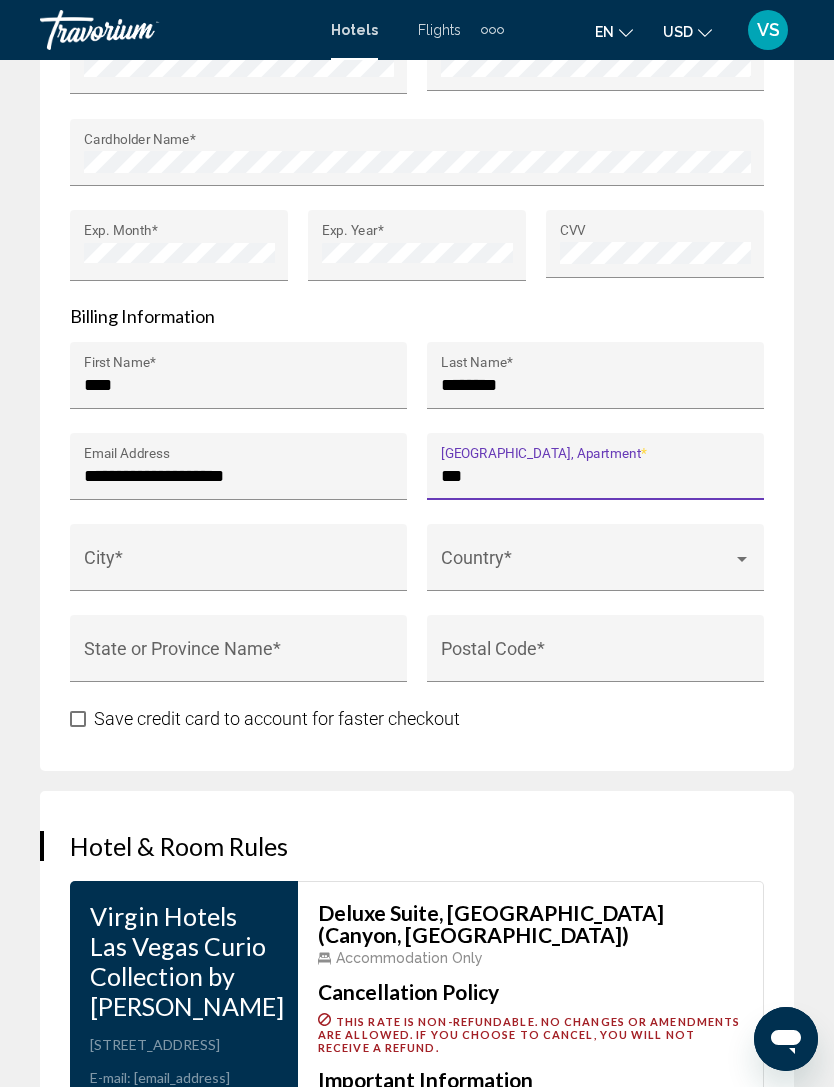 scroll, scrollTop: 2804, scrollLeft: 0, axis: vertical 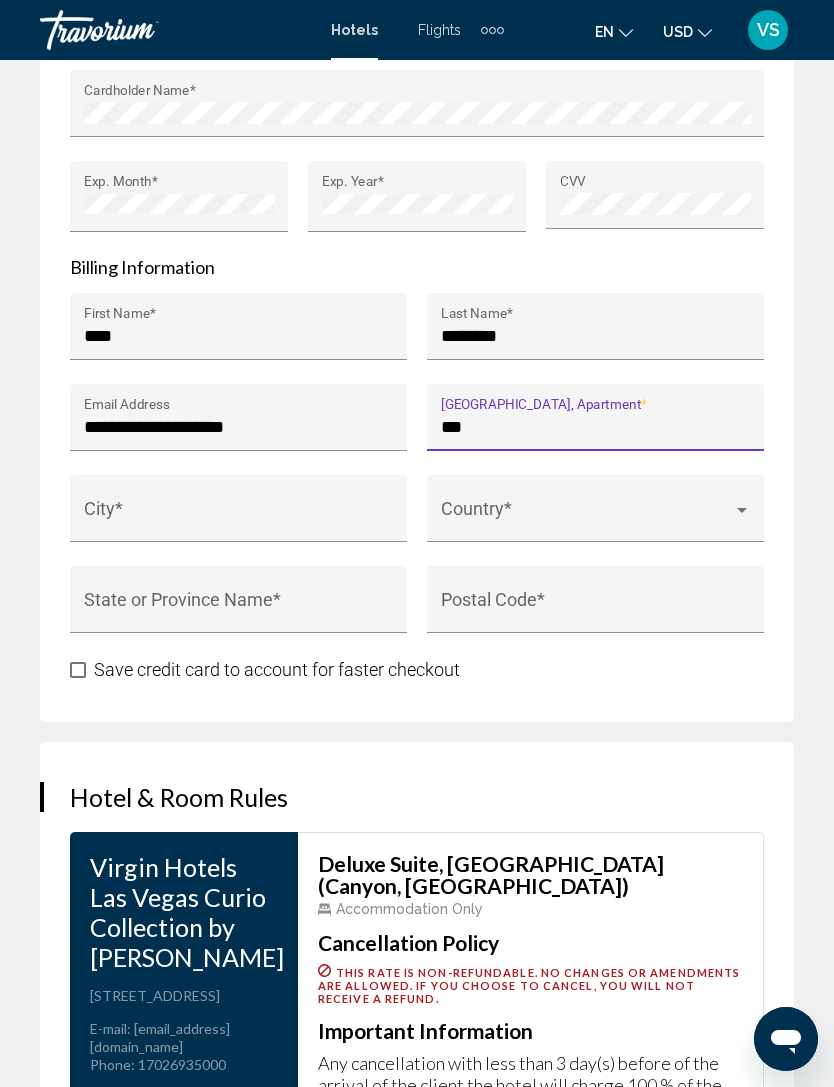 type on "***" 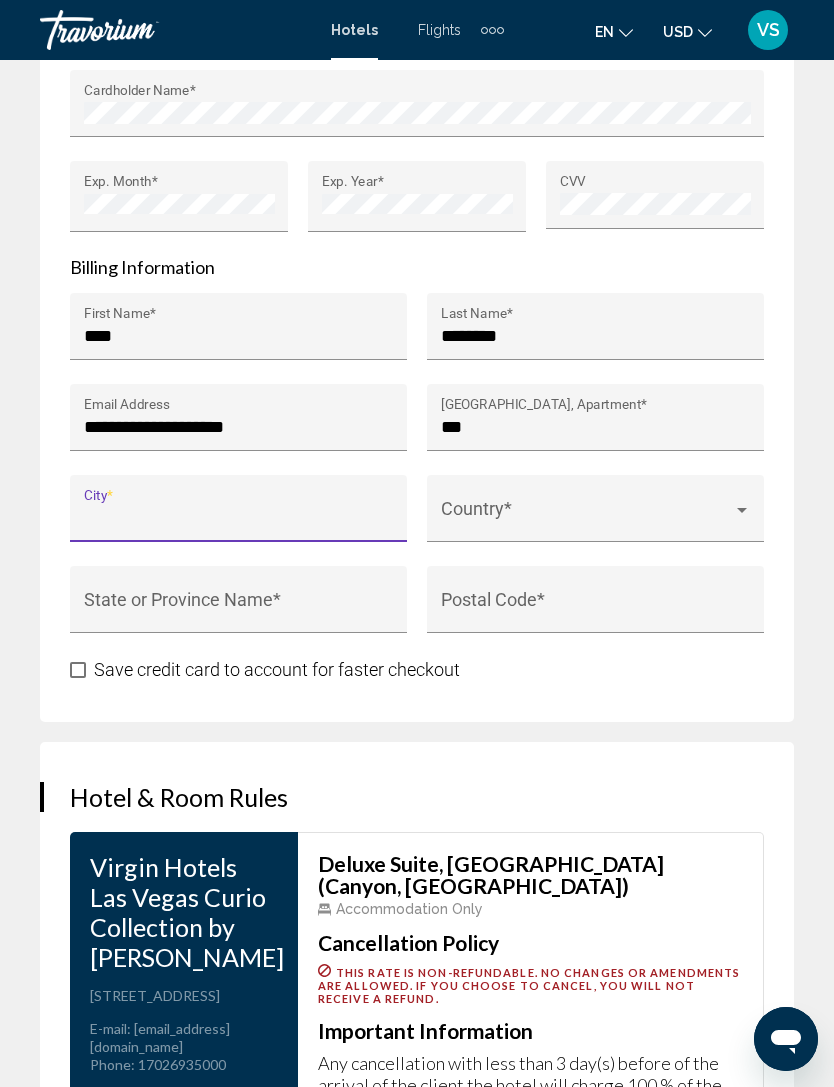 click on "***" at bounding box center (596, 427) 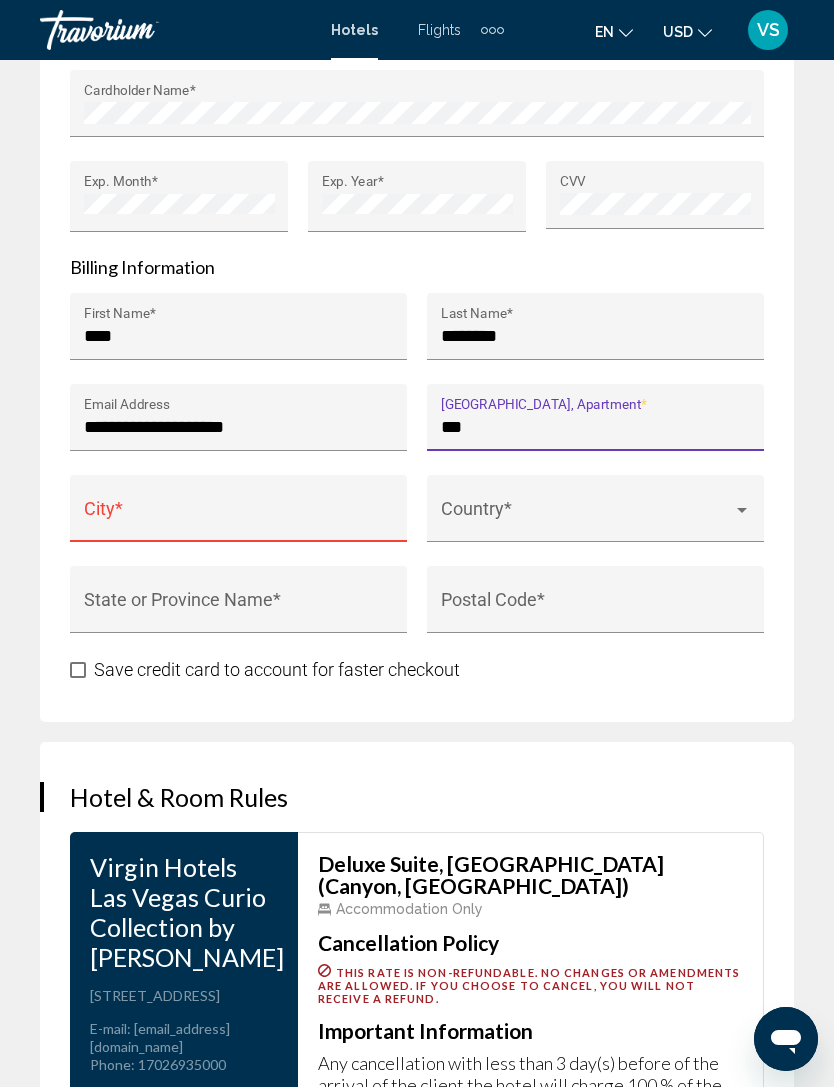 click on "City  *" at bounding box center (239, 515) 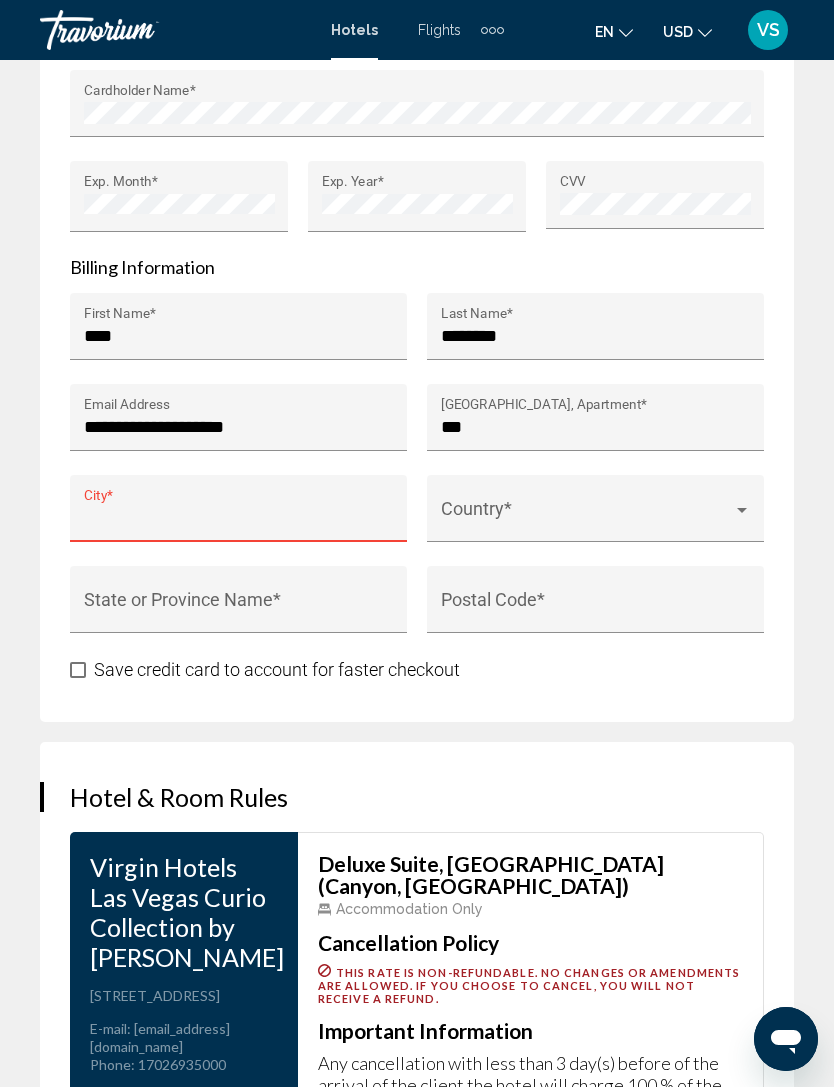 type on "*" 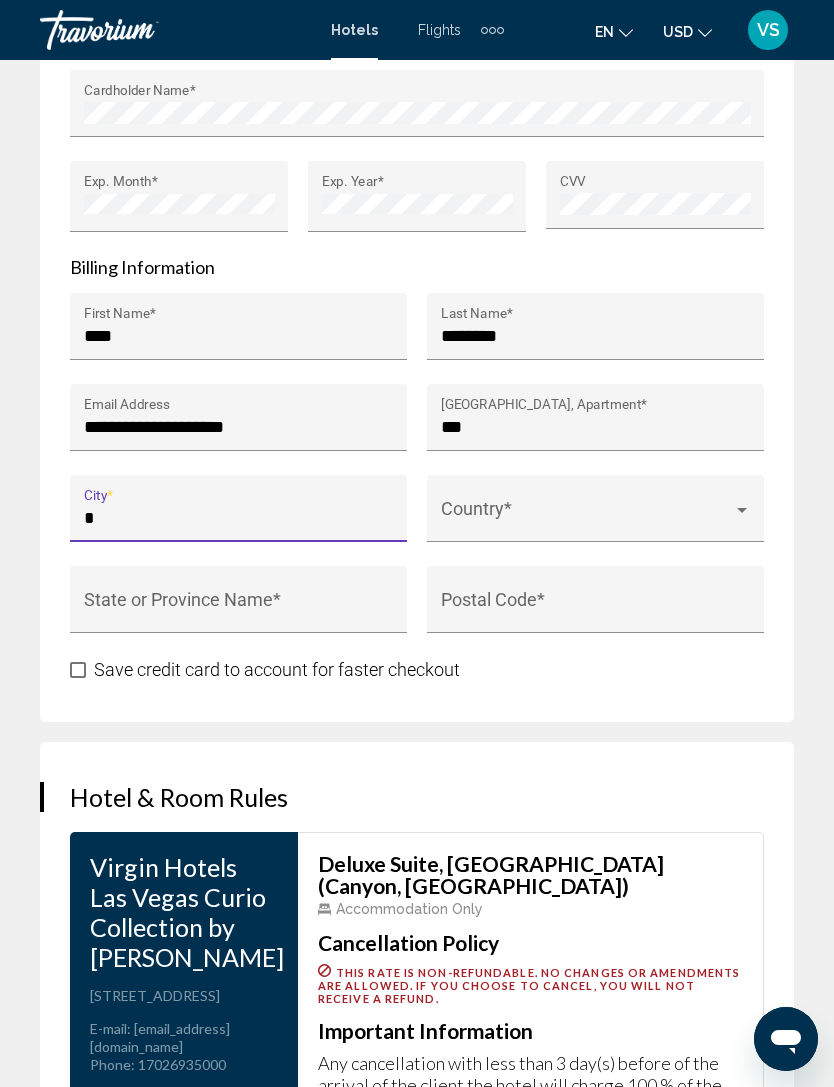 type 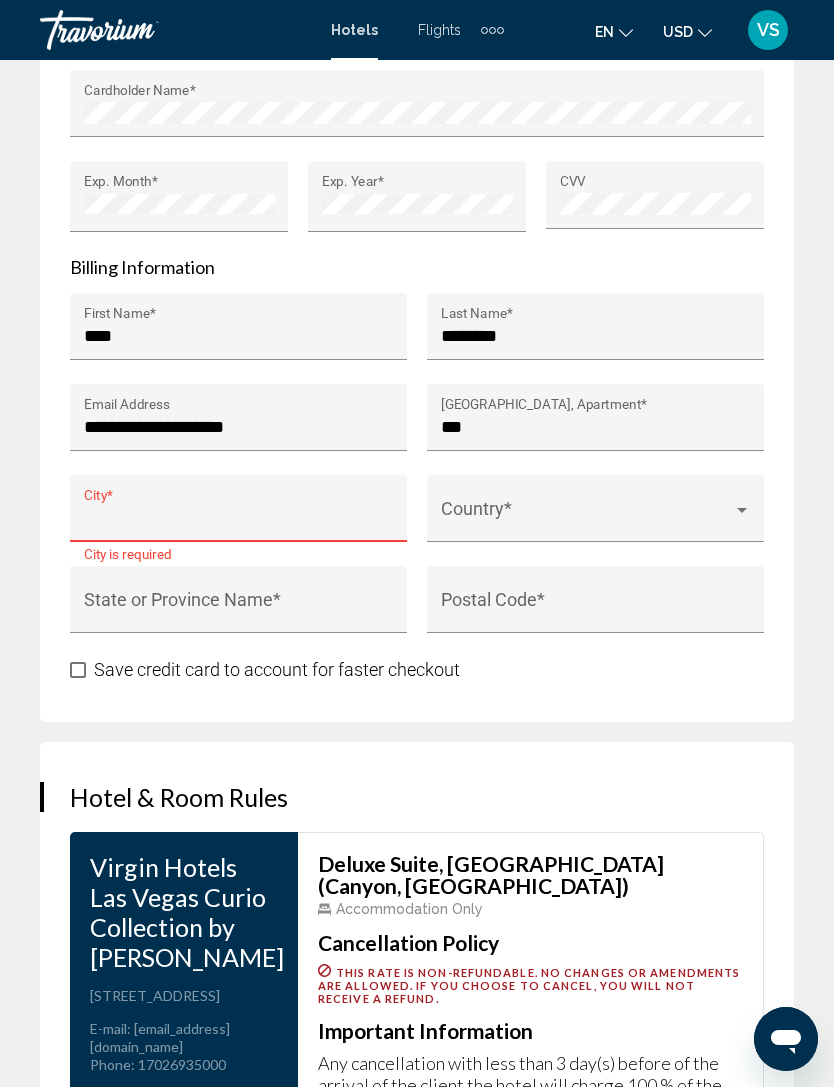 click on "***" at bounding box center (596, 427) 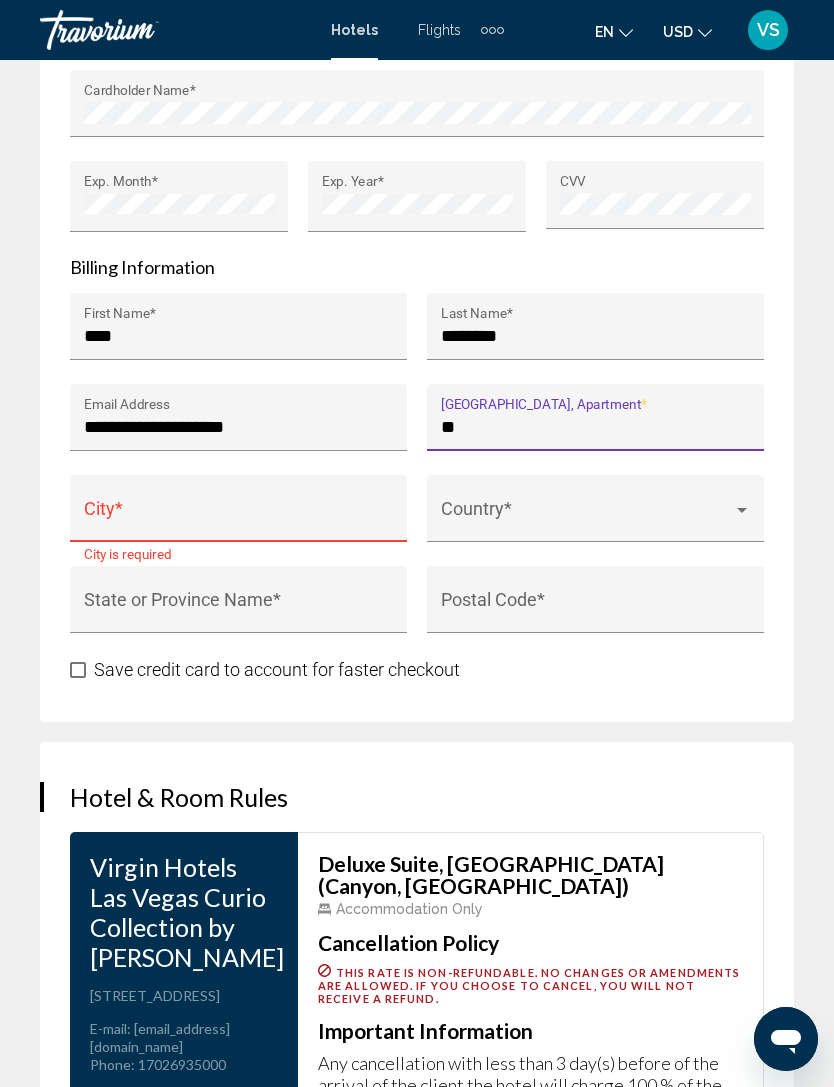 type on "*" 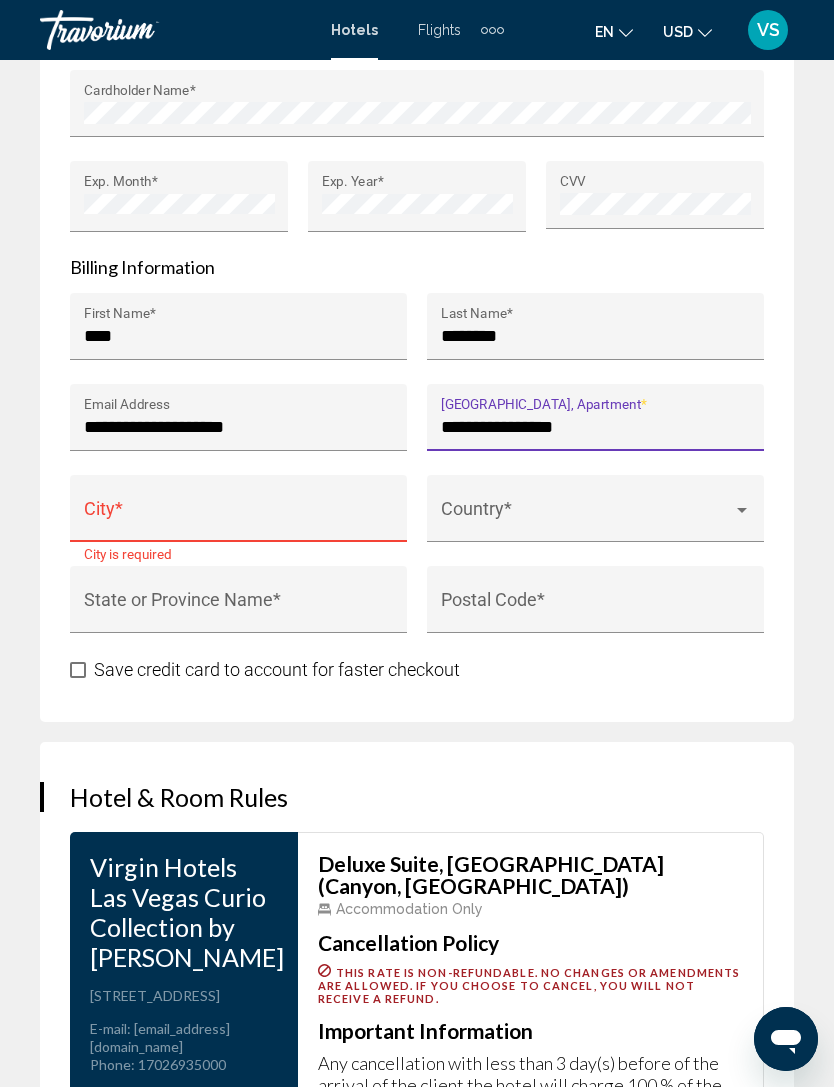 type on "**********" 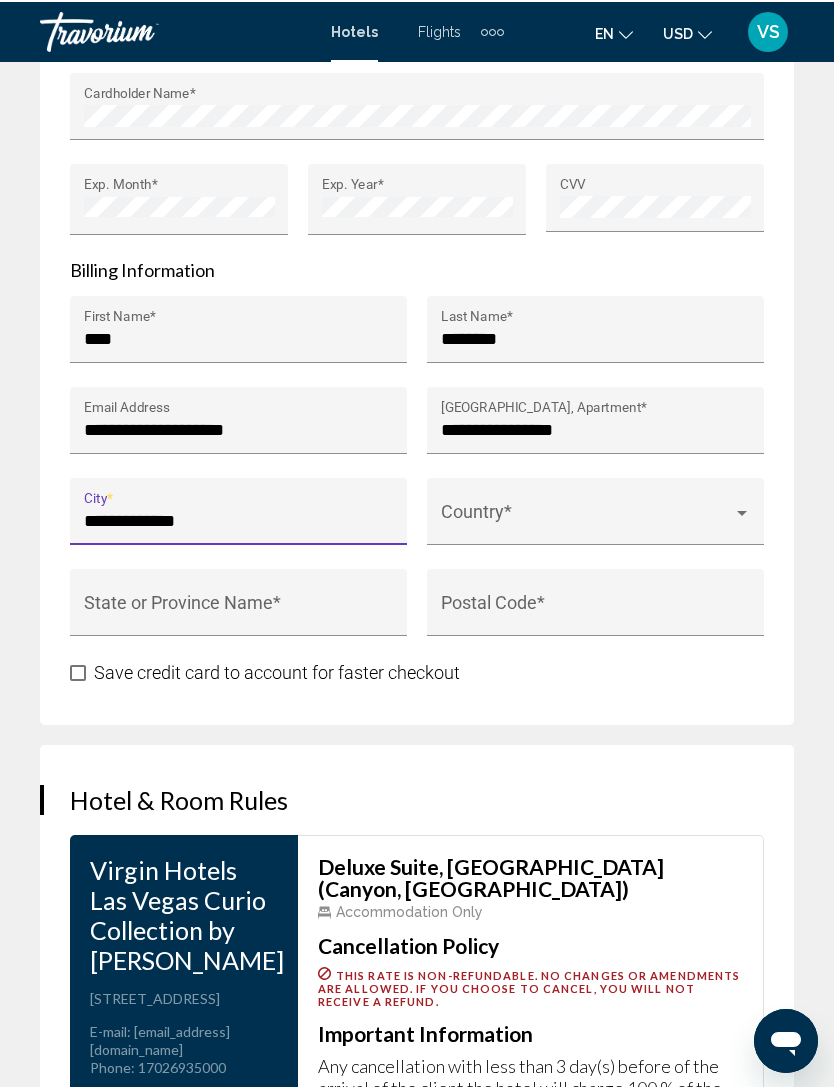 scroll, scrollTop: 2801, scrollLeft: 0, axis: vertical 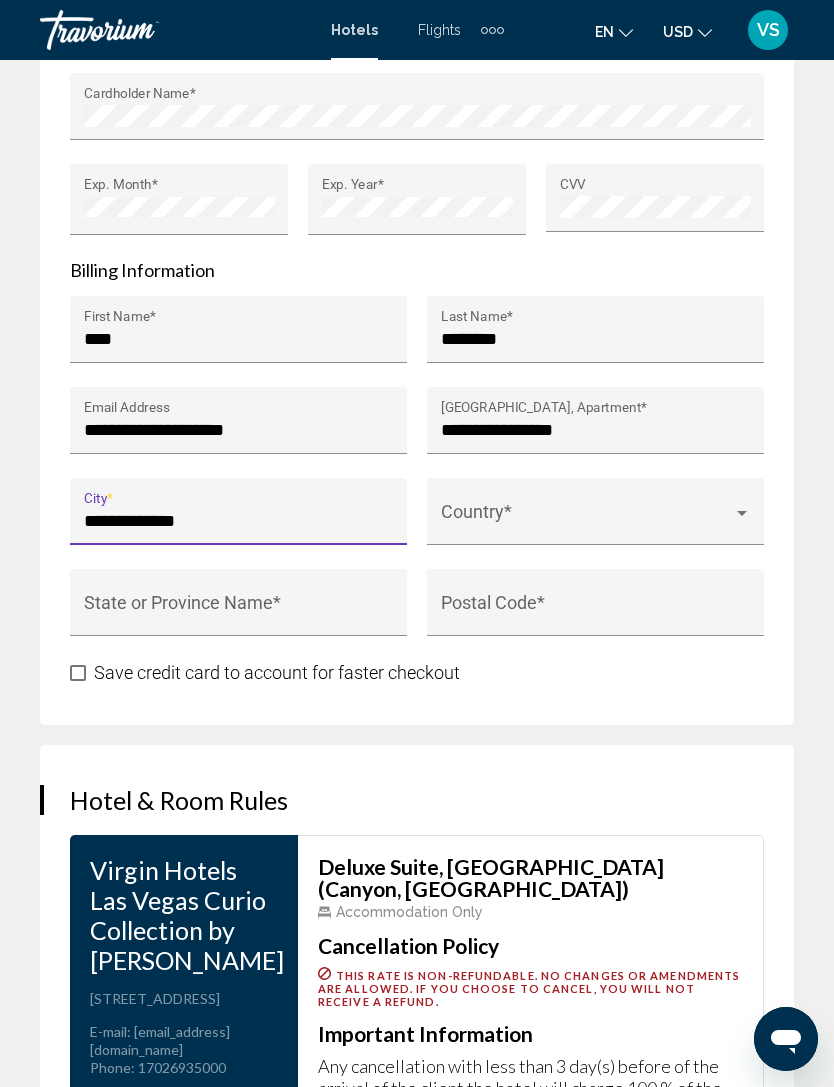 type on "**********" 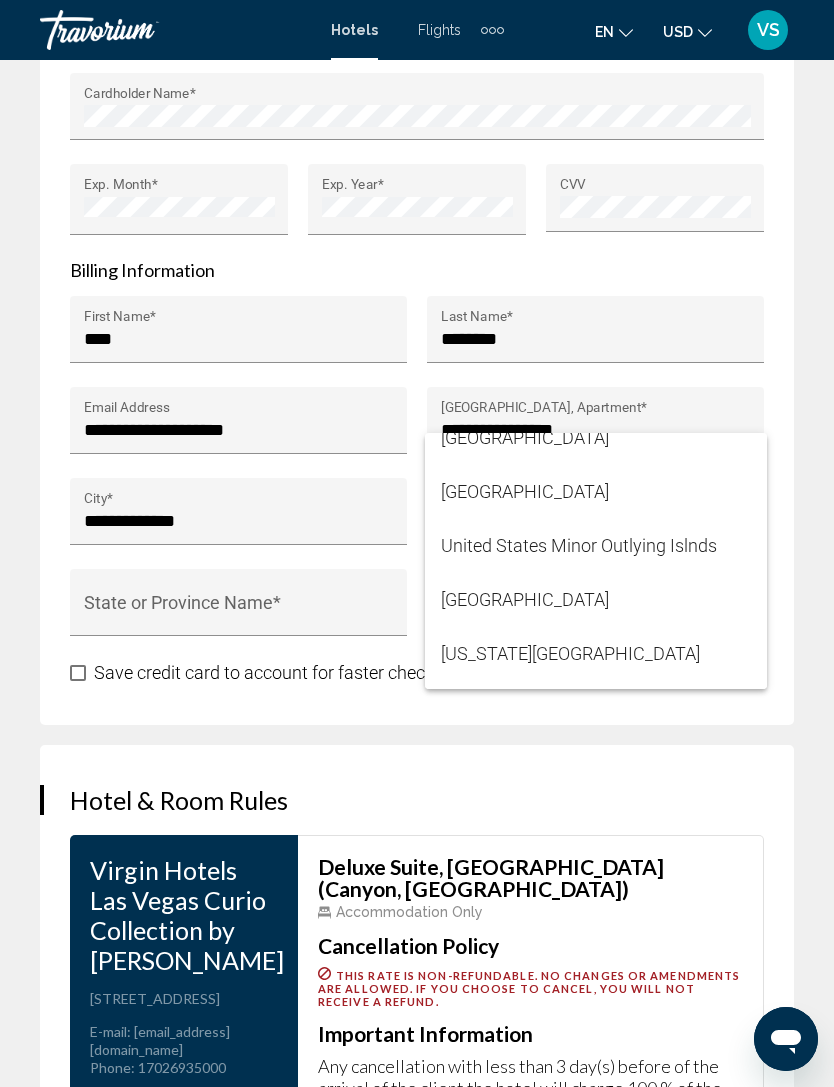 scroll, scrollTop: 13014, scrollLeft: 0, axis: vertical 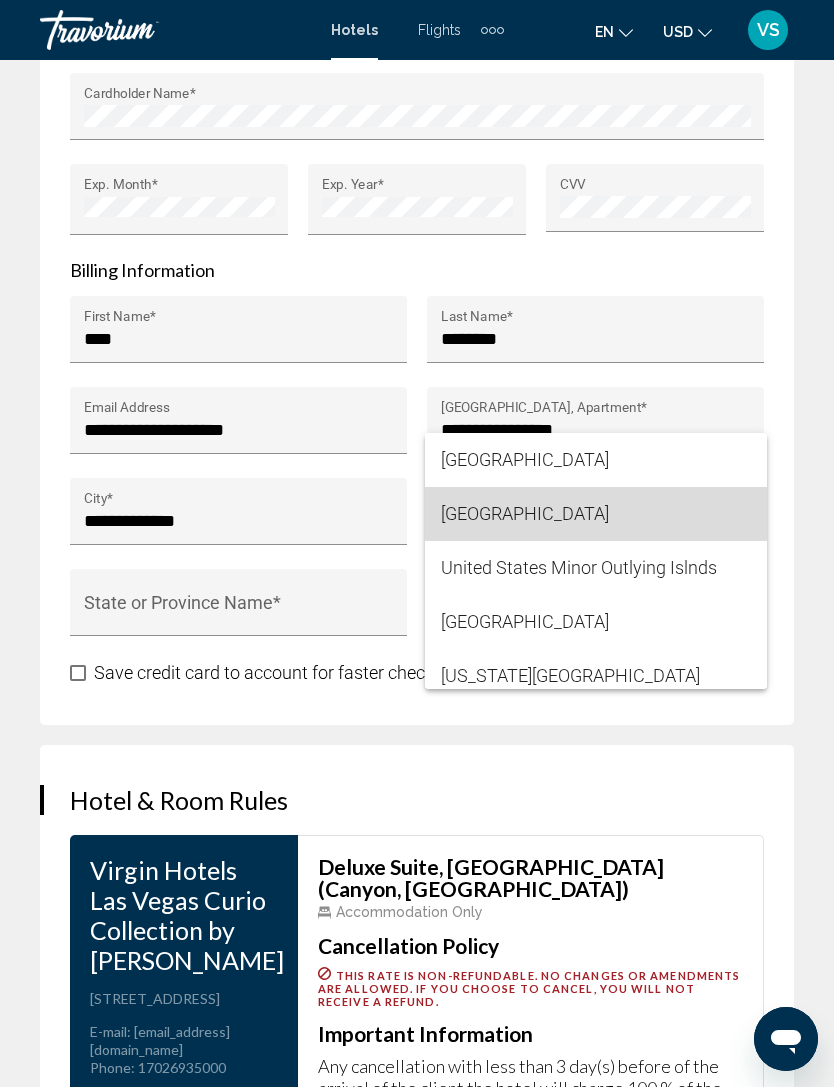 click on "[GEOGRAPHIC_DATA]" at bounding box center (596, 514) 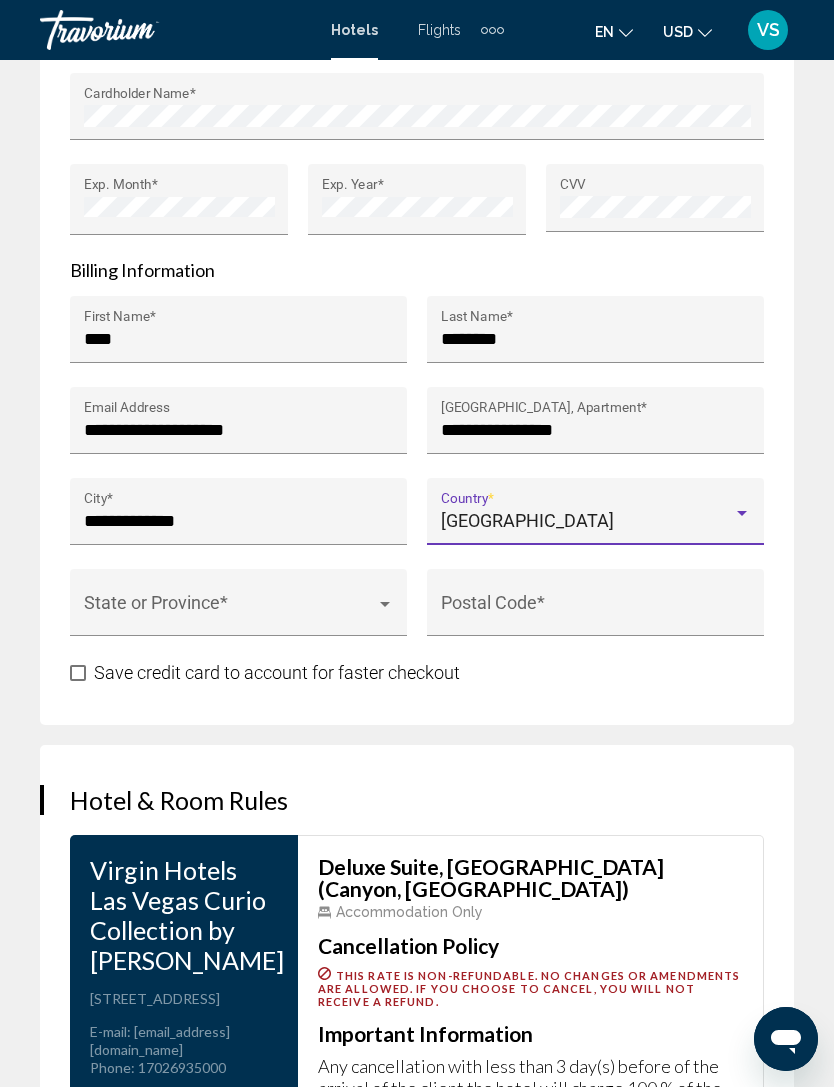 click on "State or Province  *" at bounding box center [239, 609] 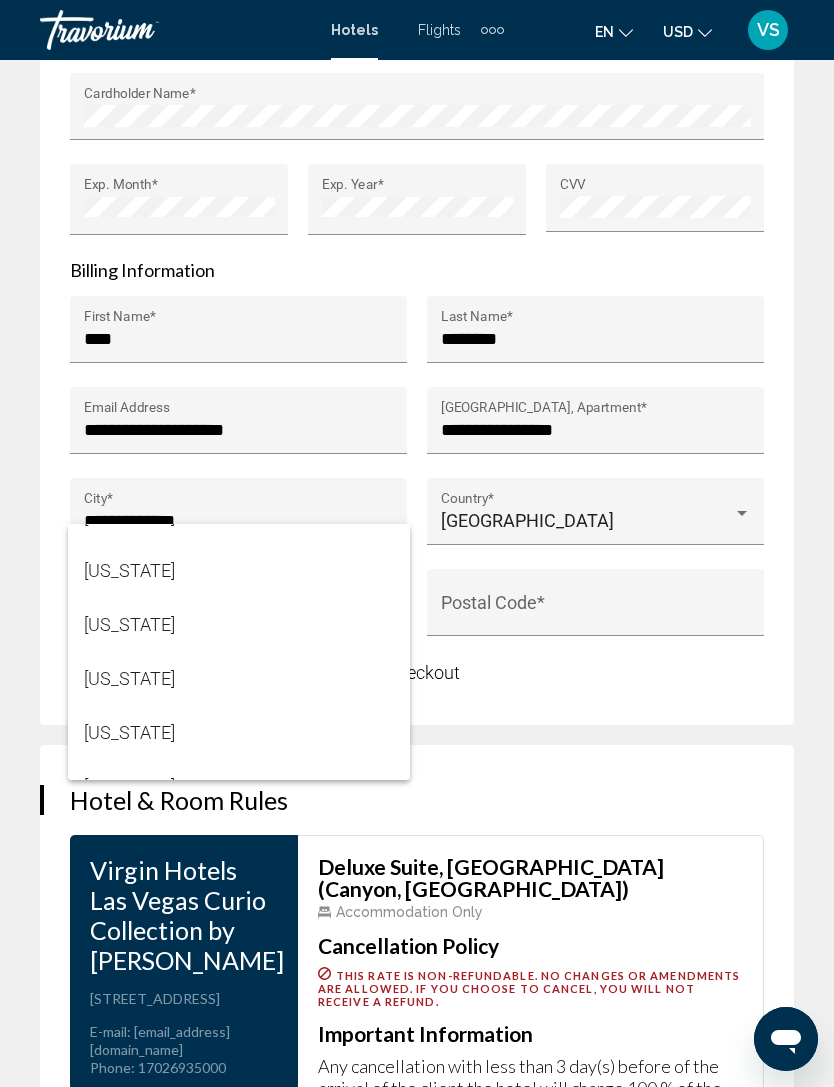 scroll, scrollTop: 375, scrollLeft: 0, axis: vertical 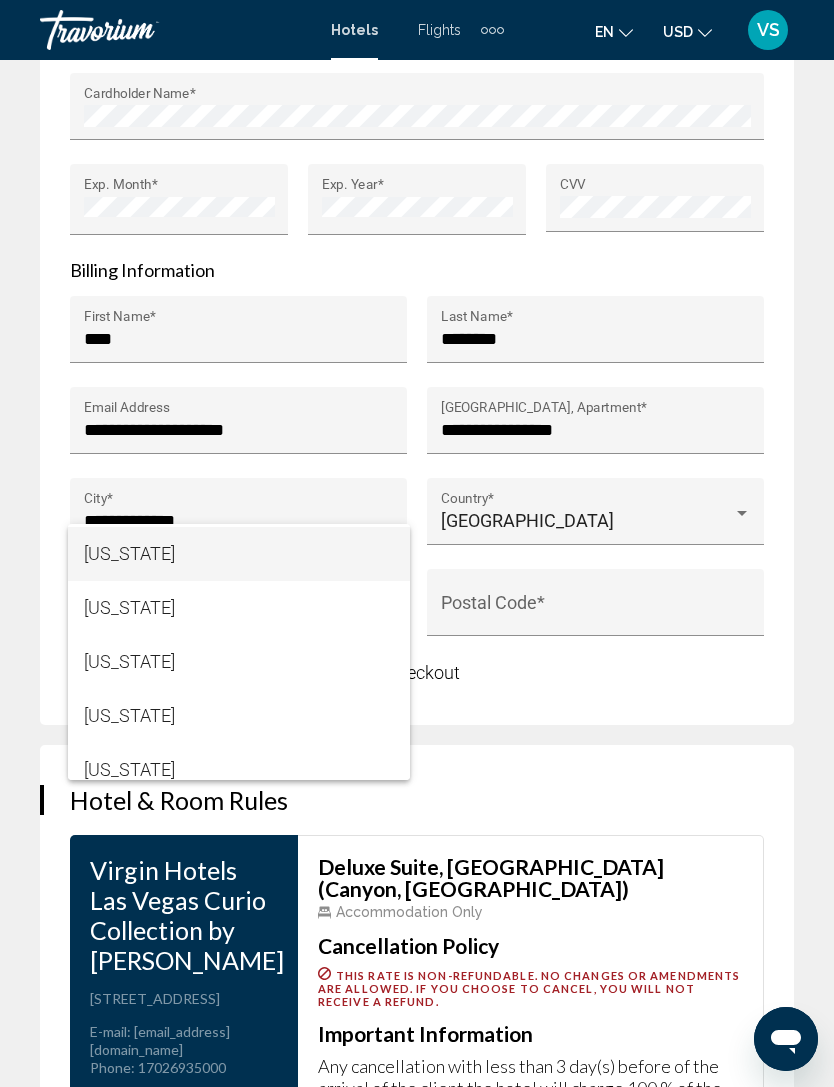 click on "[US_STATE]" at bounding box center (239, 554) 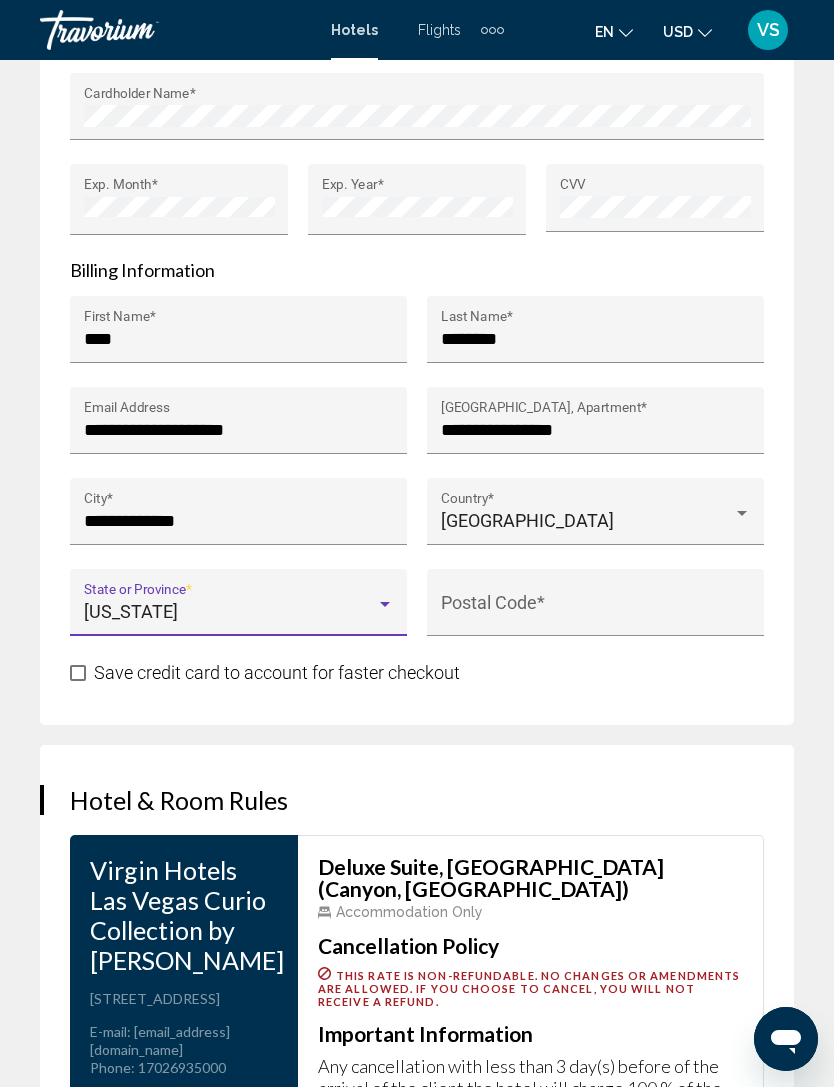 click on "Postal Code  *" at bounding box center [596, 612] 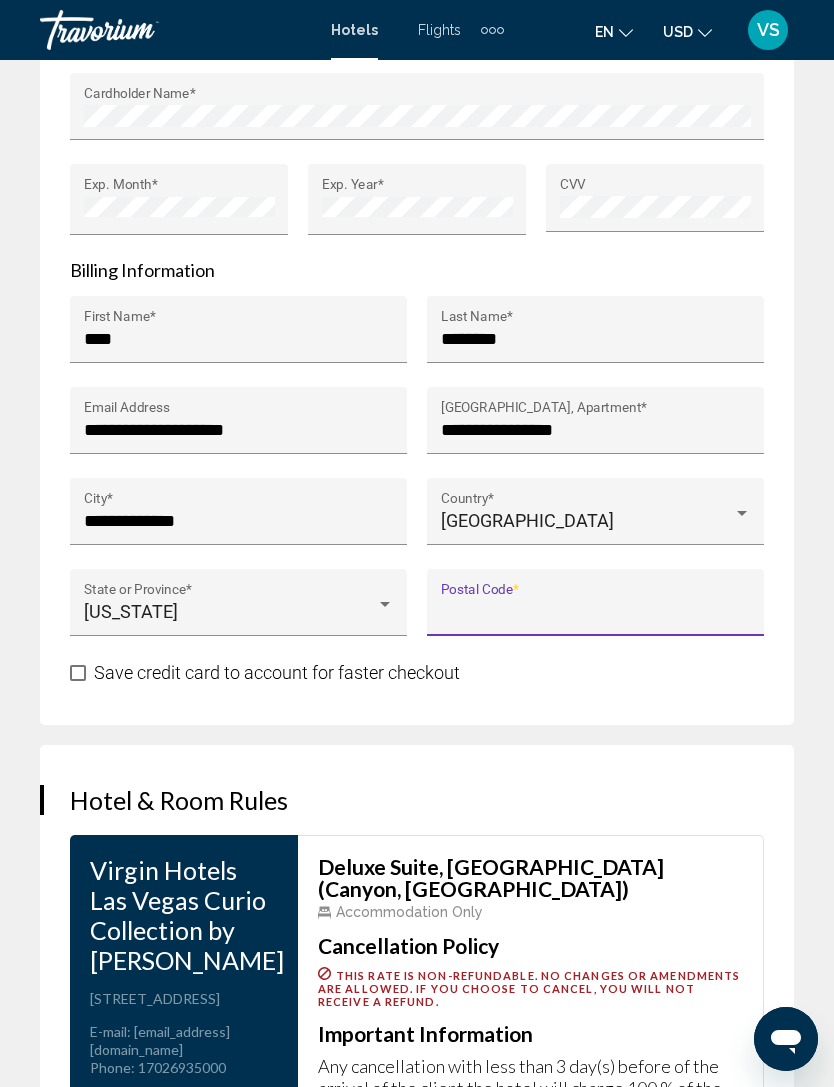 click on "Postal Code  *" at bounding box center [596, 612] 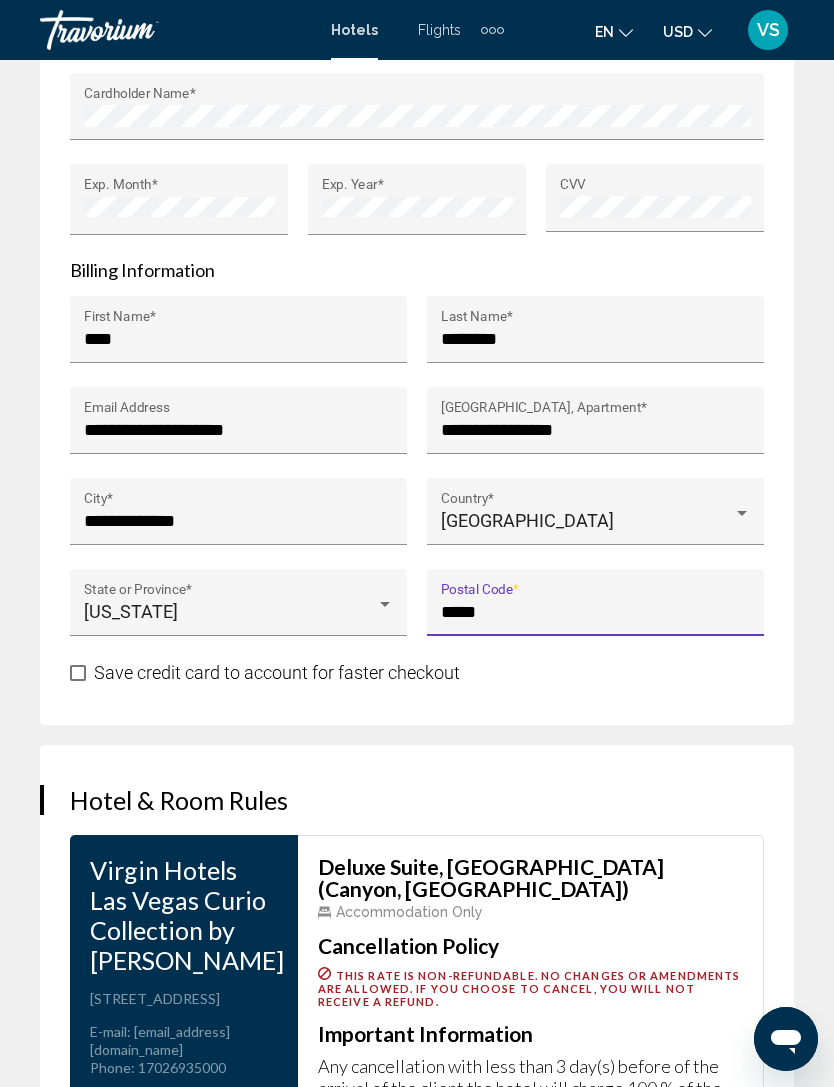 type on "*****" 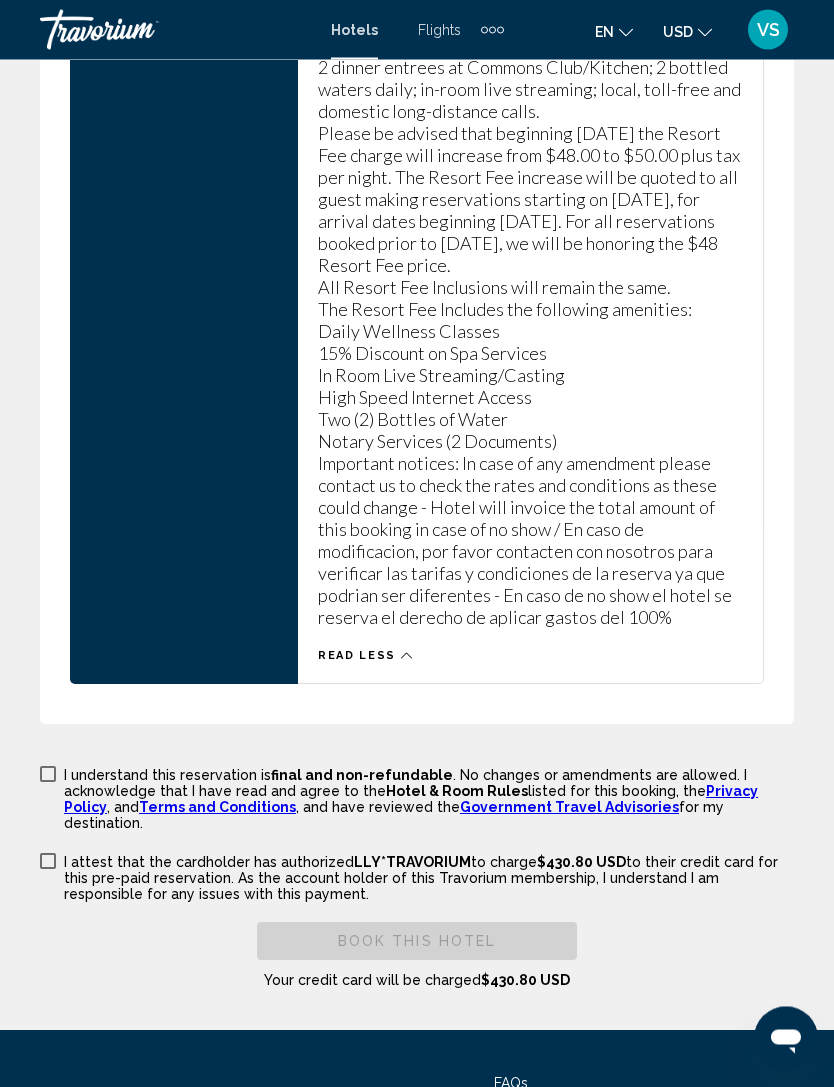 scroll, scrollTop: 4058, scrollLeft: 0, axis: vertical 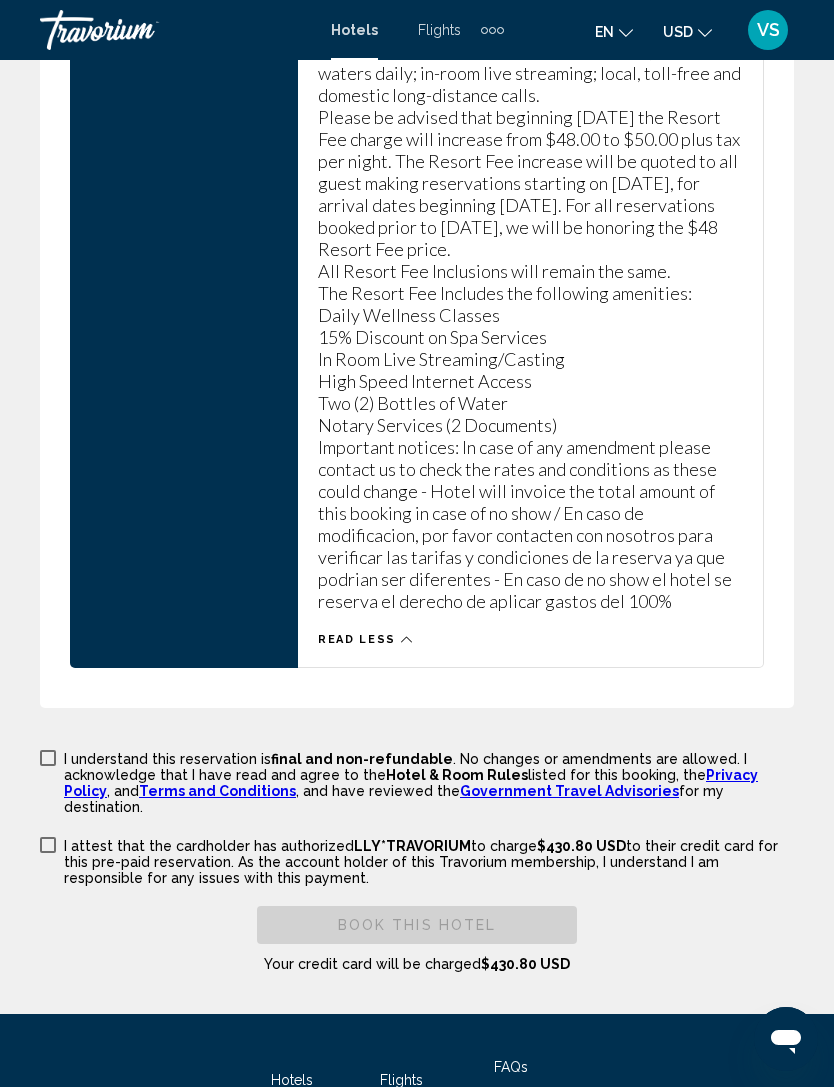 click at bounding box center [48, 758] 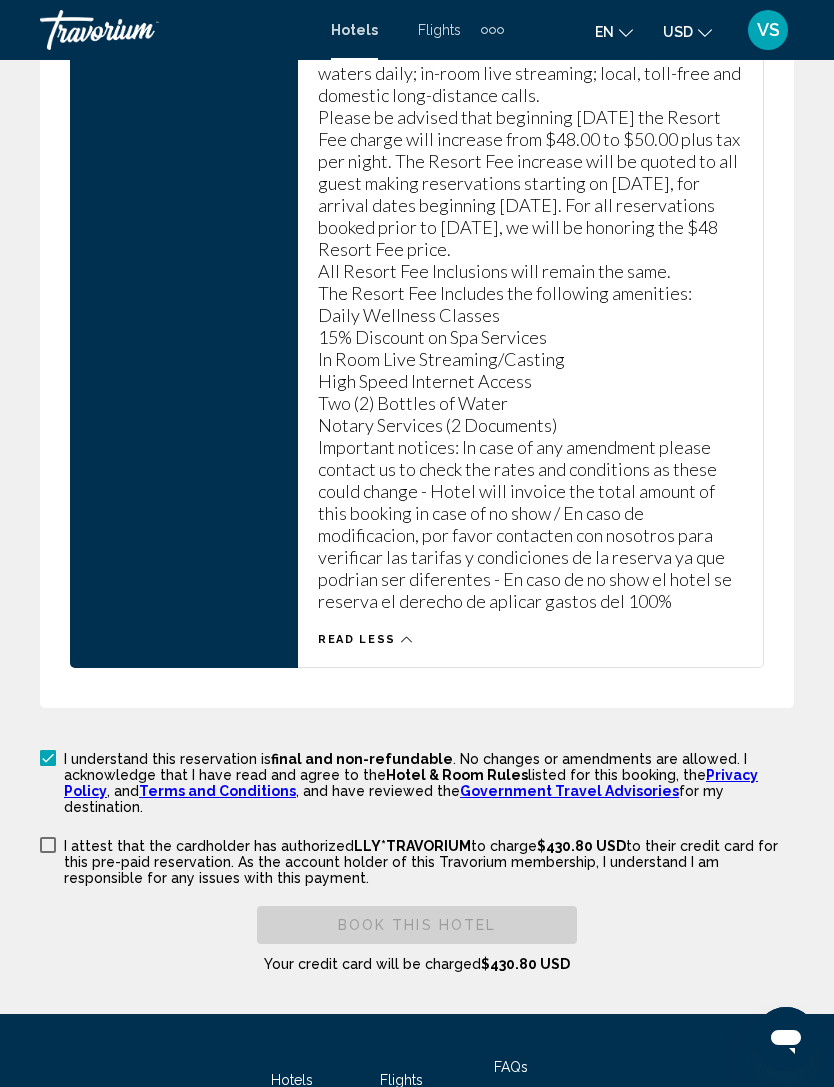 click at bounding box center (48, 845) 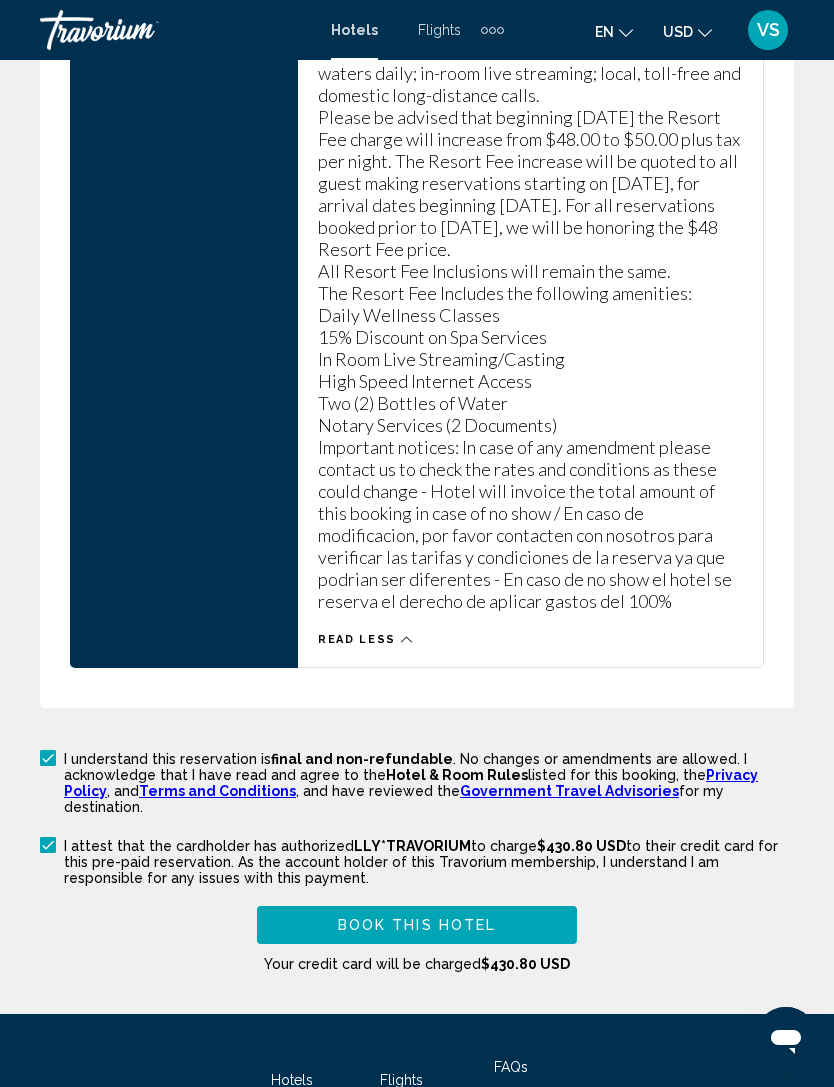 click on "Book this hotel" at bounding box center (417, 926) 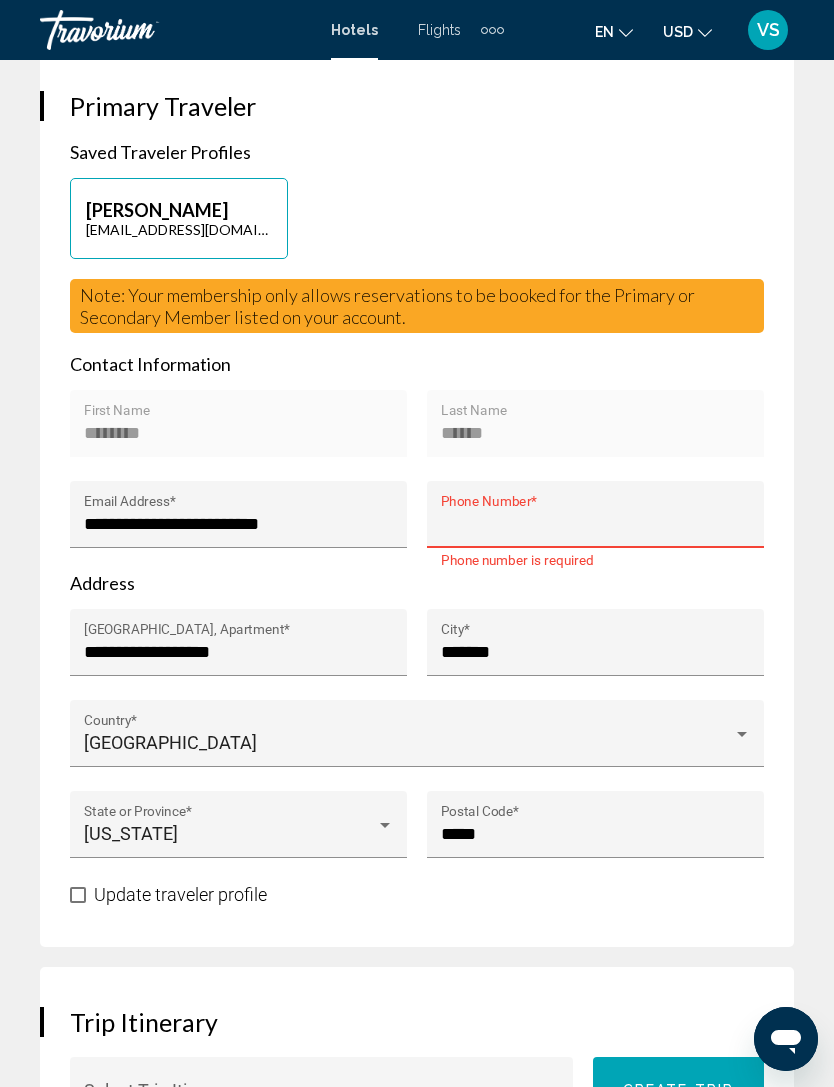 scroll, scrollTop: 1128, scrollLeft: 0, axis: vertical 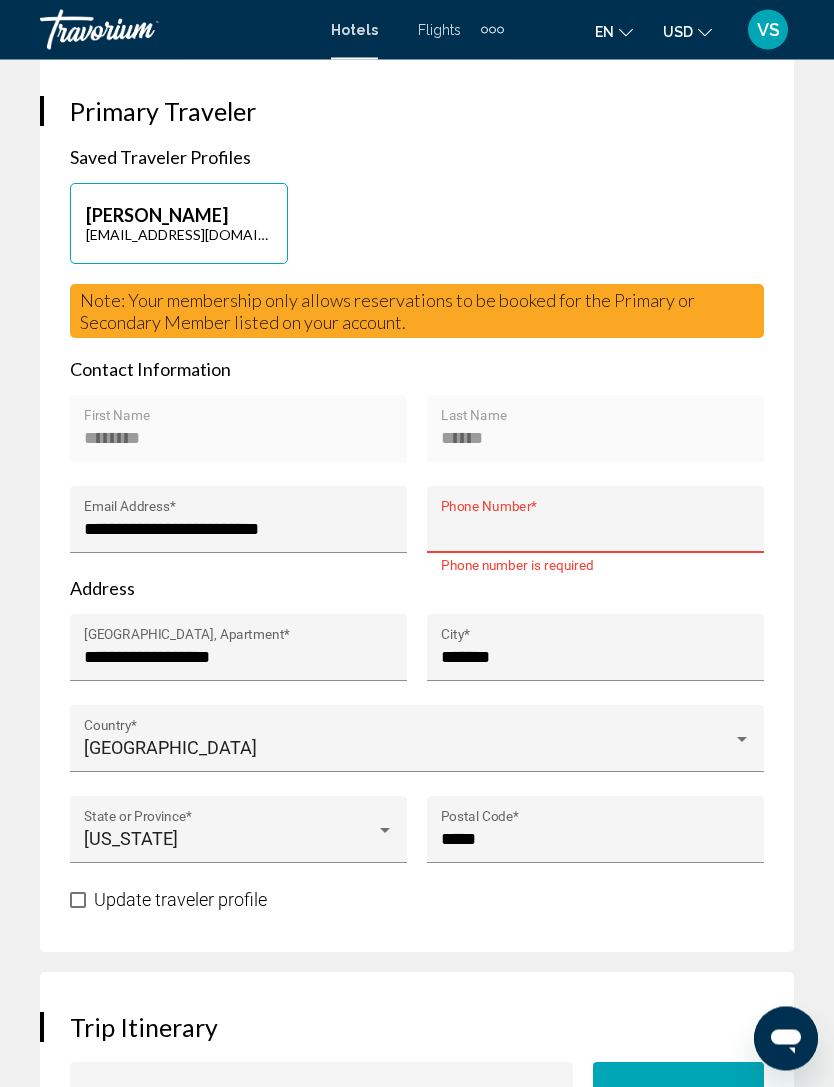 click on "Phone Number  *" at bounding box center [596, 530] 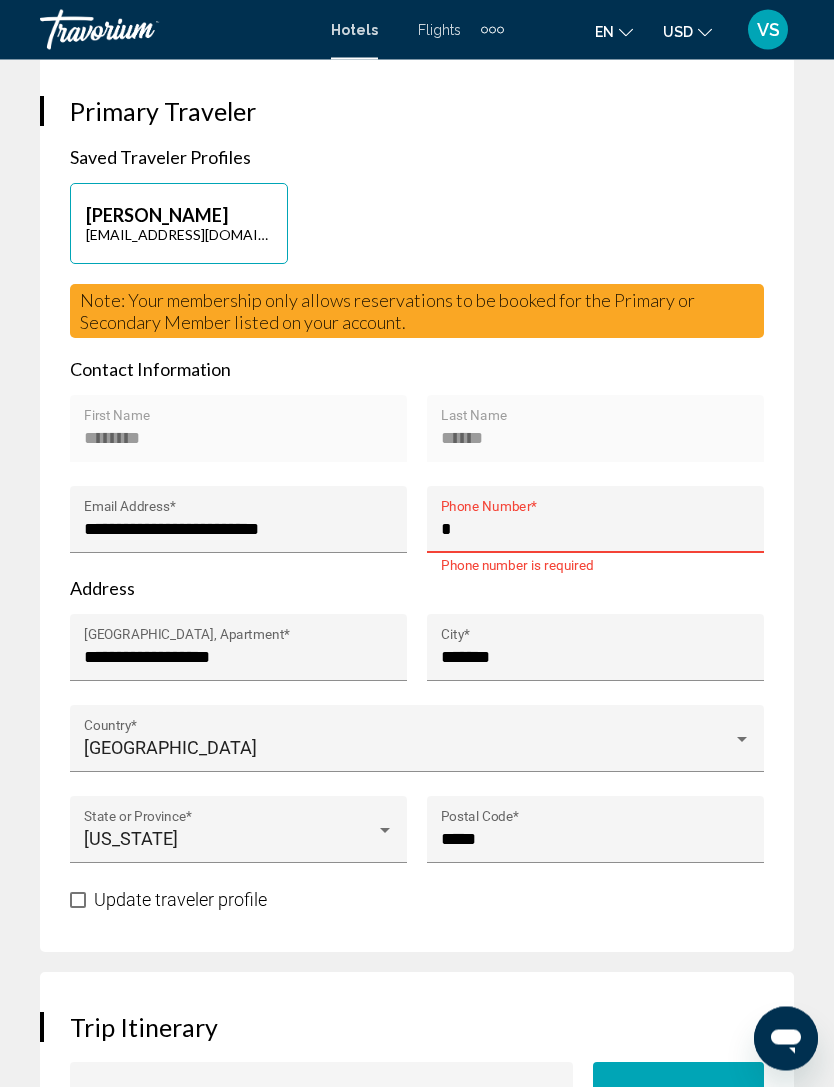 scroll, scrollTop: 1129, scrollLeft: 0, axis: vertical 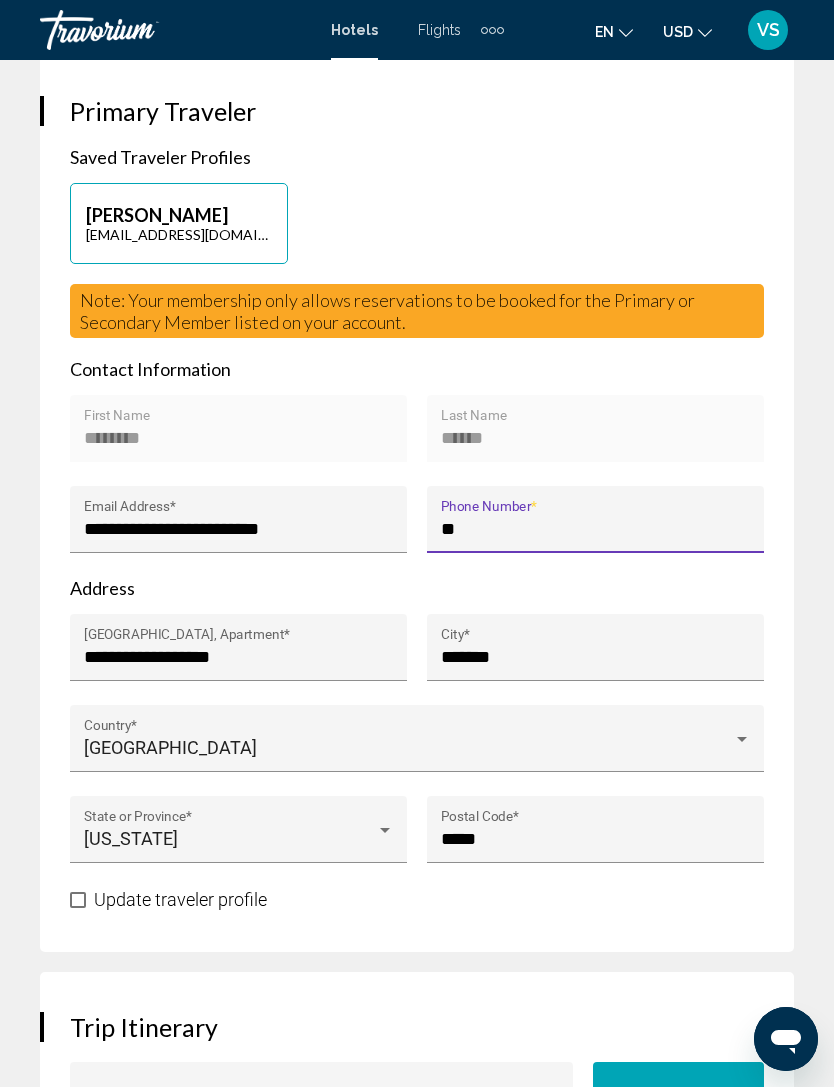 type on "*" 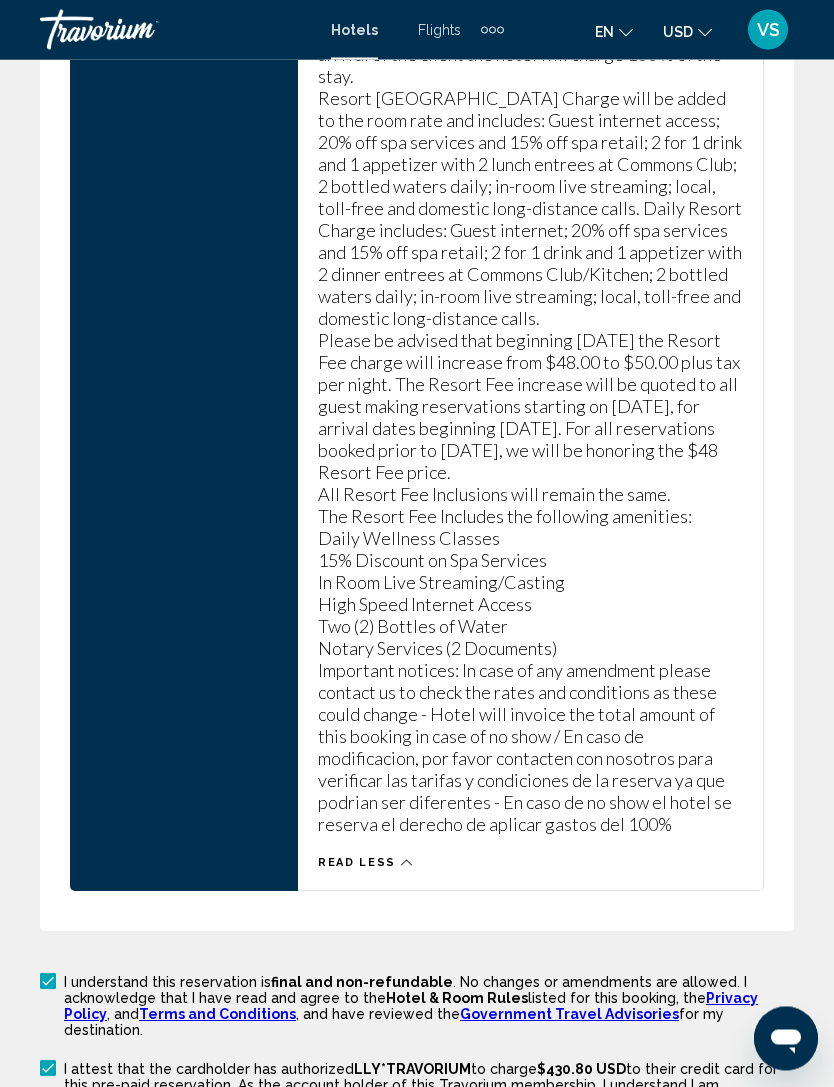 scroll, scrollTop: 4090, scrollLeft: 0, axis: vertical 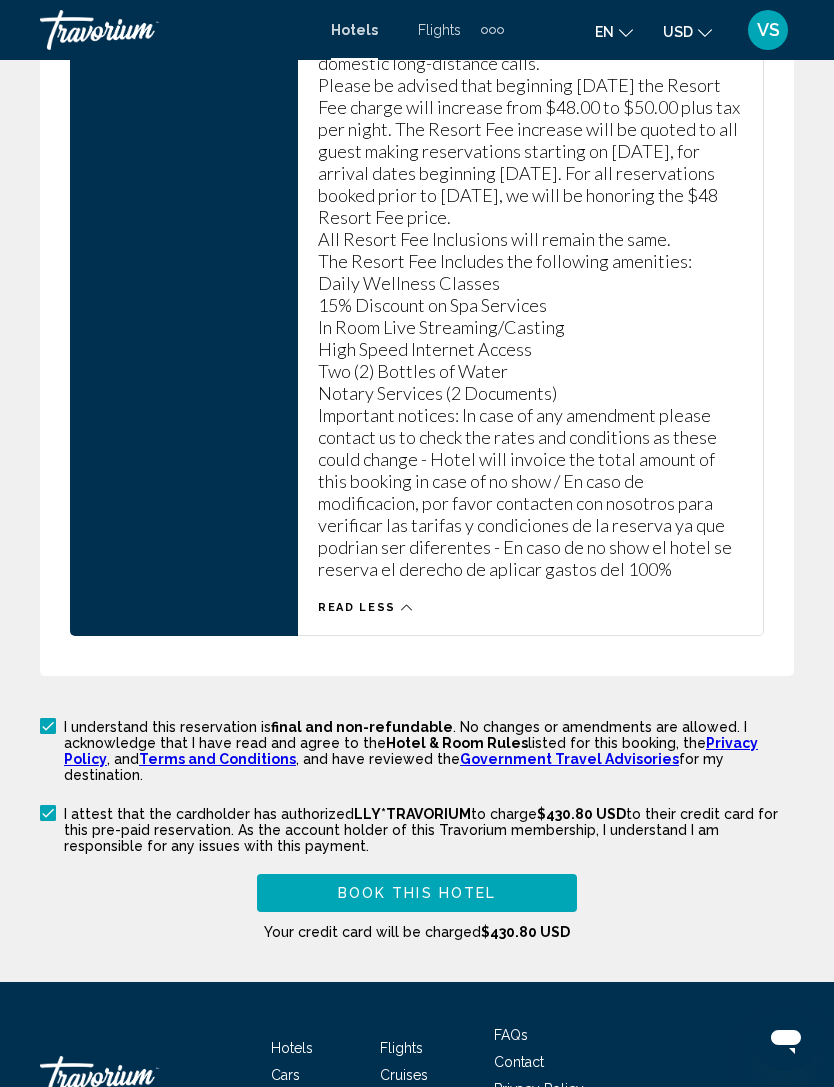 type on "**********" 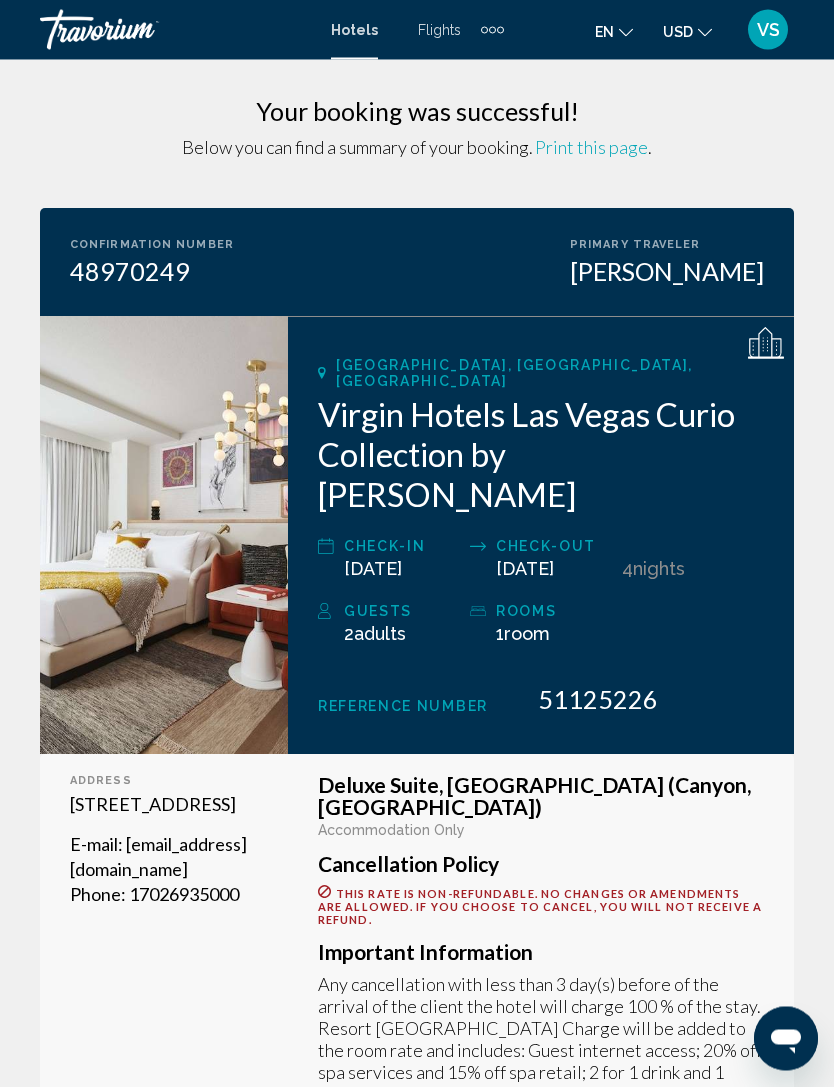 scroll, scrollTop: 0, scrollLeft: 0, axis: both 